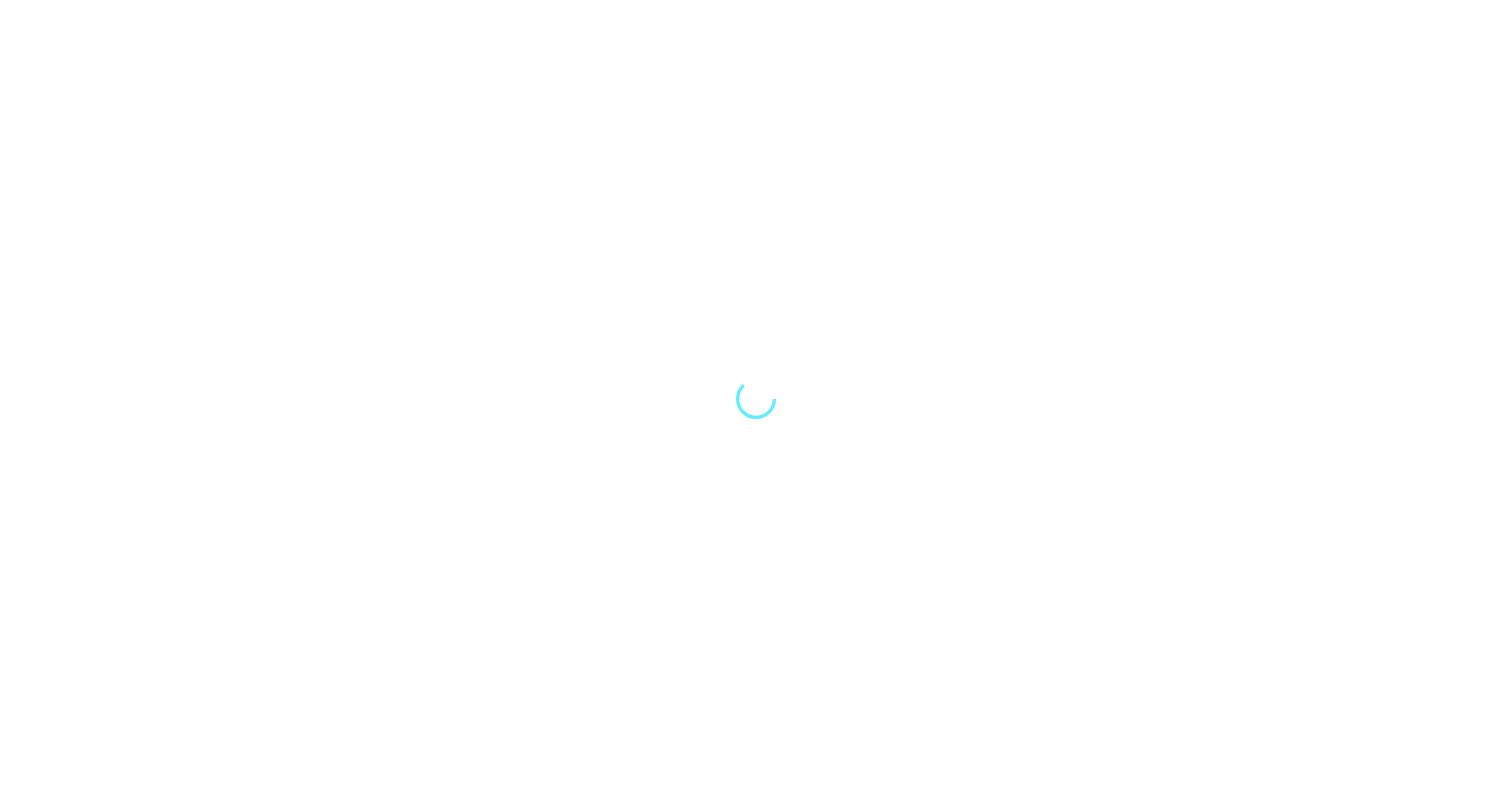 scroll, scrollTop: 0, scrollLeft: 0, axis: both 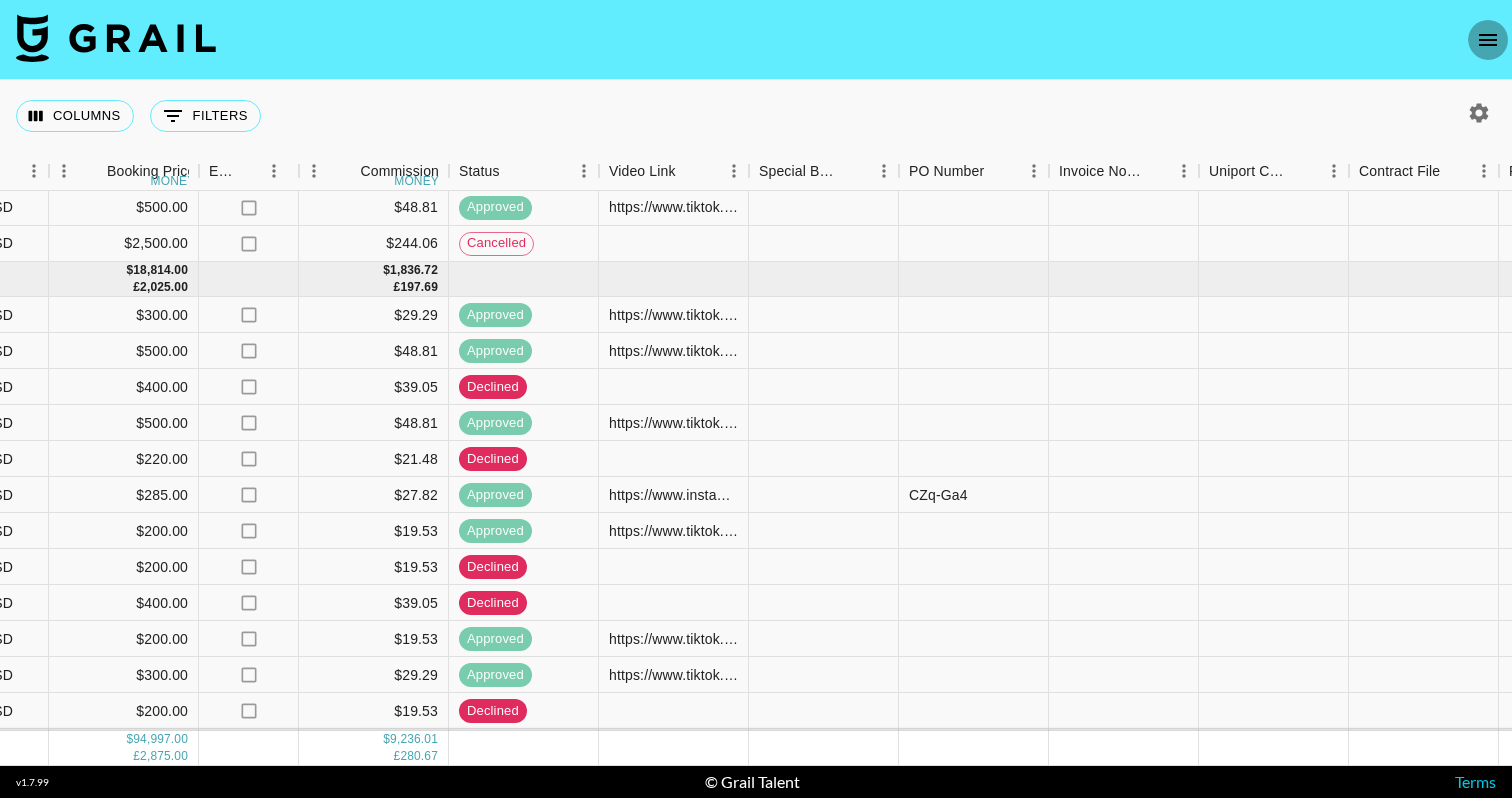 click 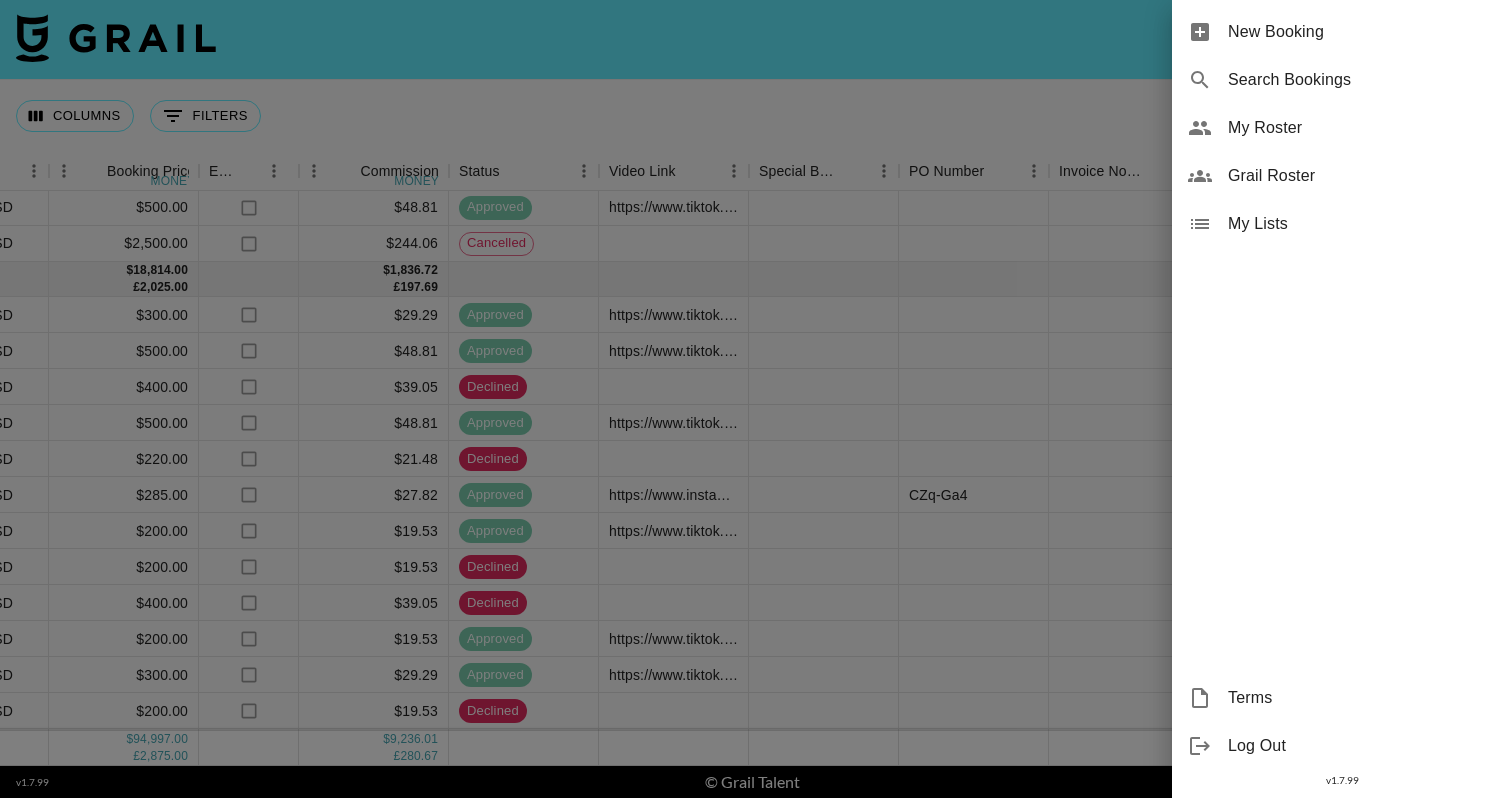 click on "New Booking" at bounding box center [1362, 32] 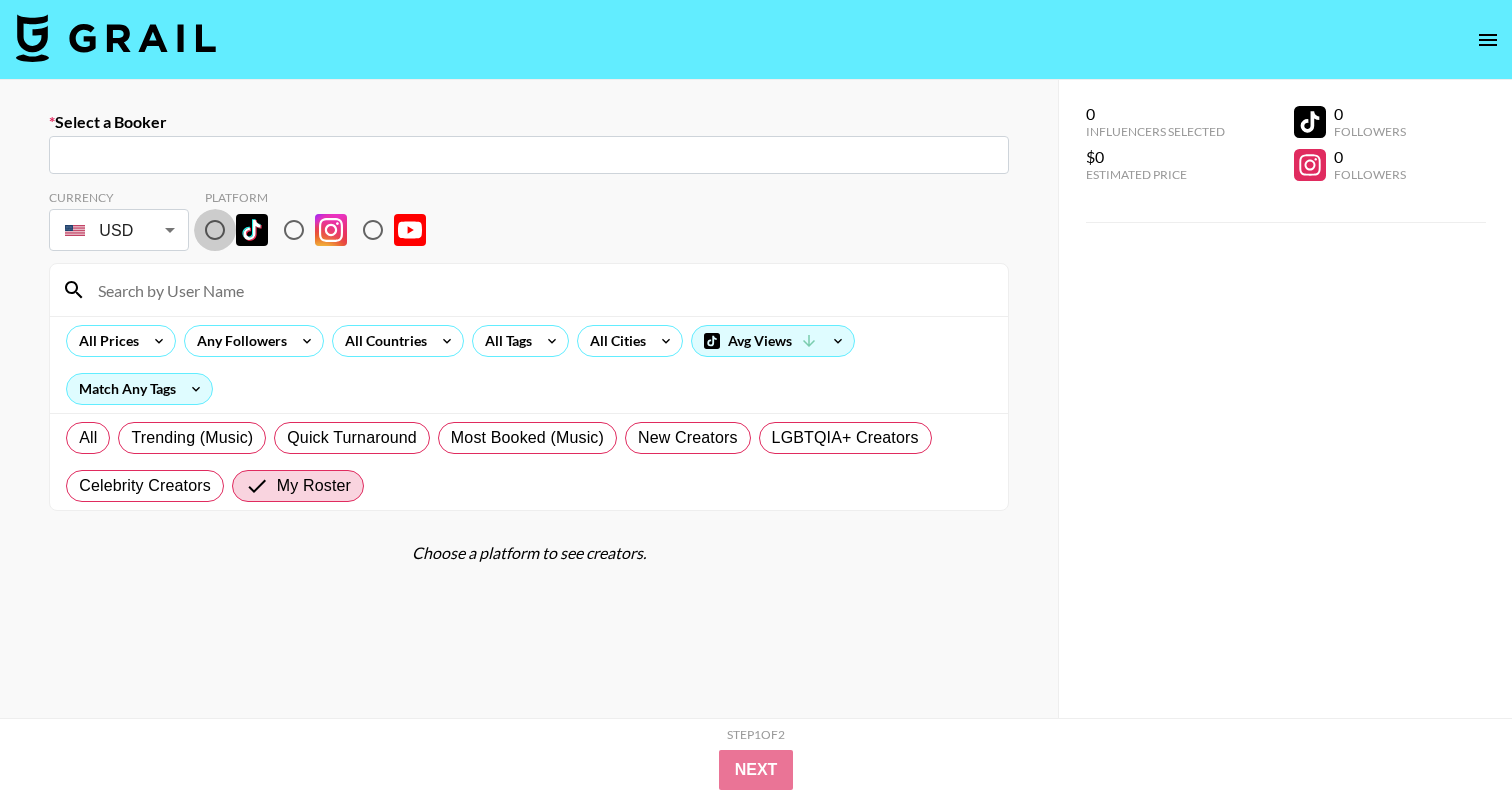 click at bounding box center [215, 230] 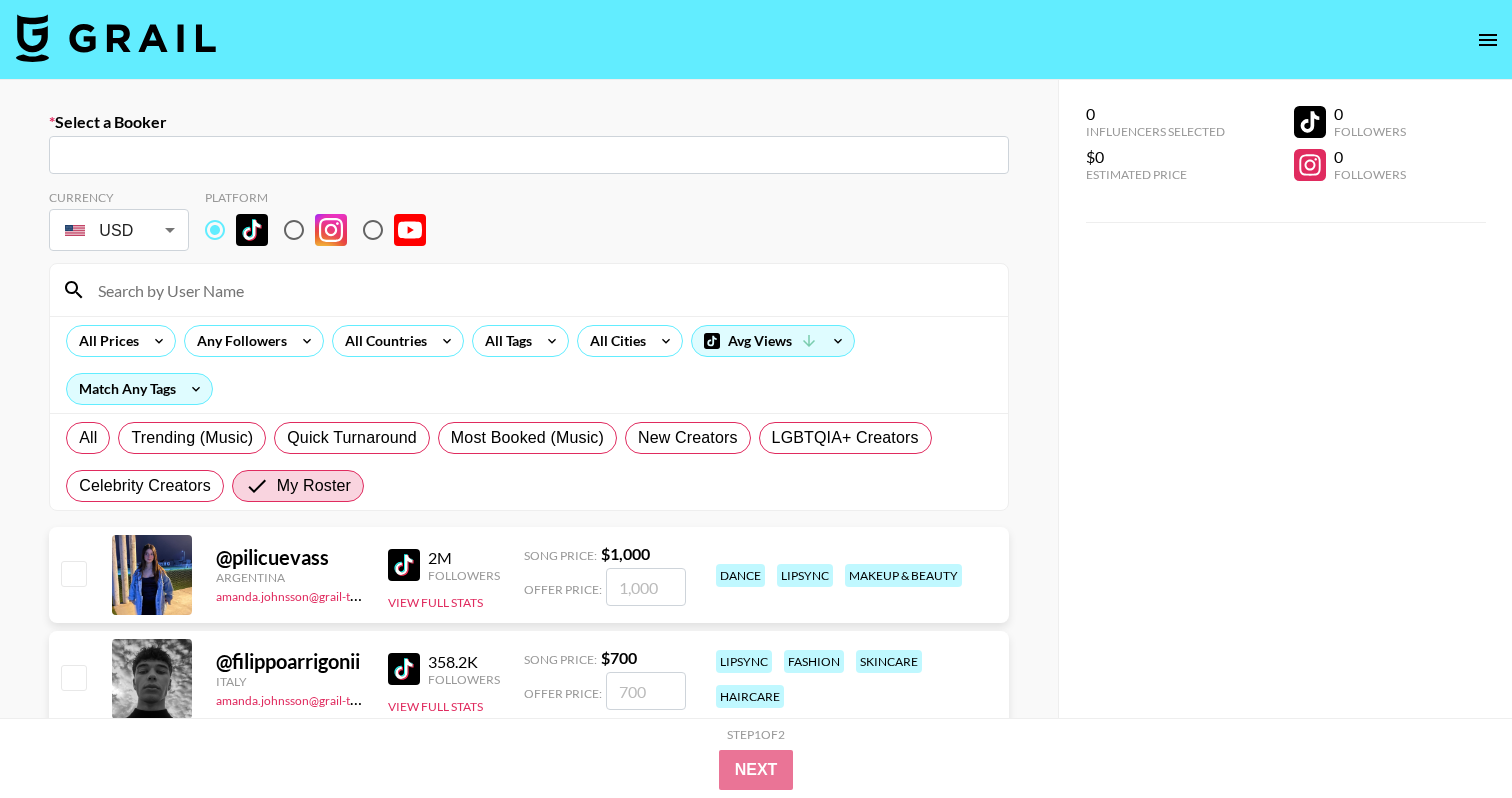 click at bounding box center (541, 290) 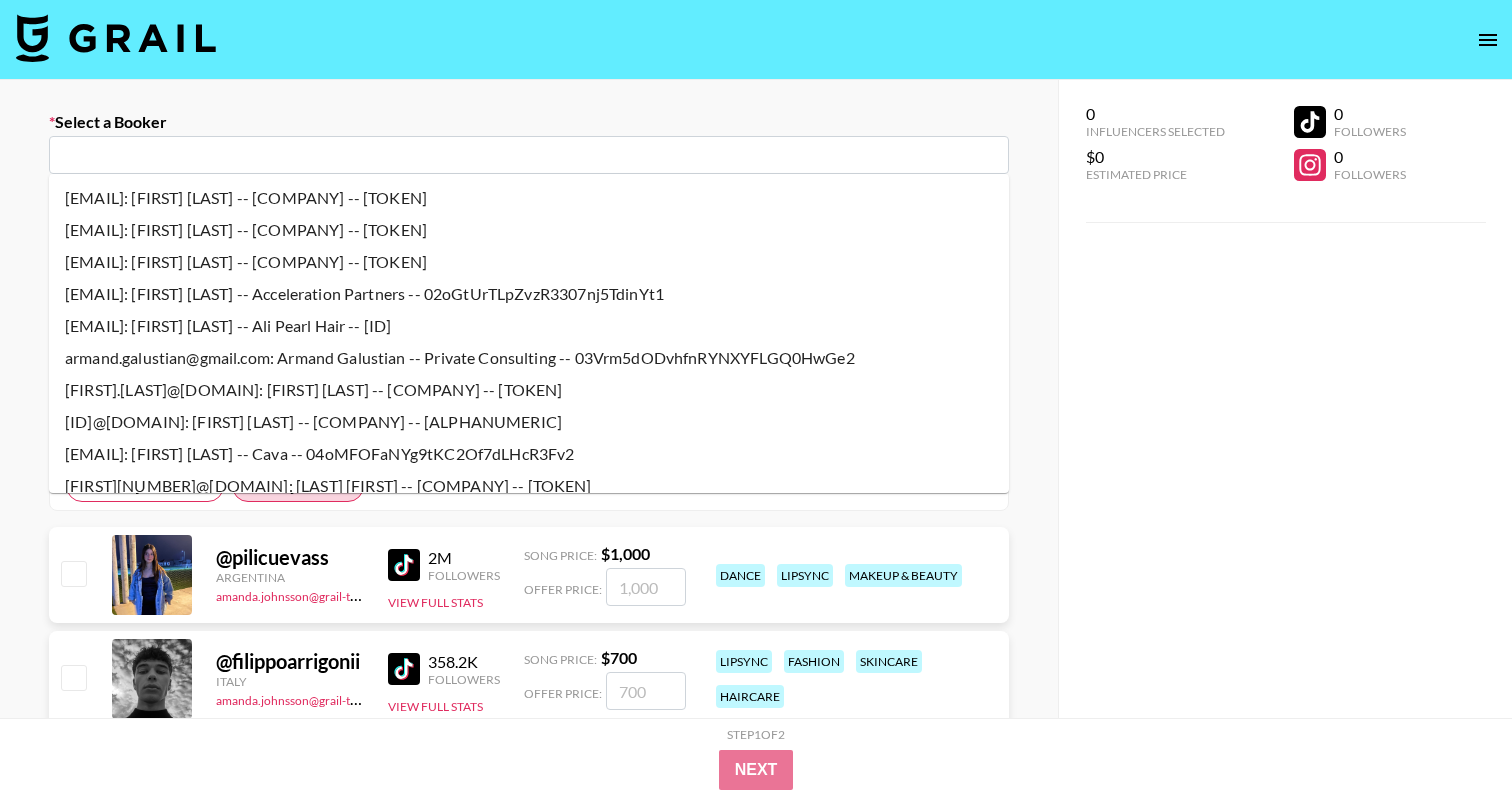 click at bounding box center [529, 155] 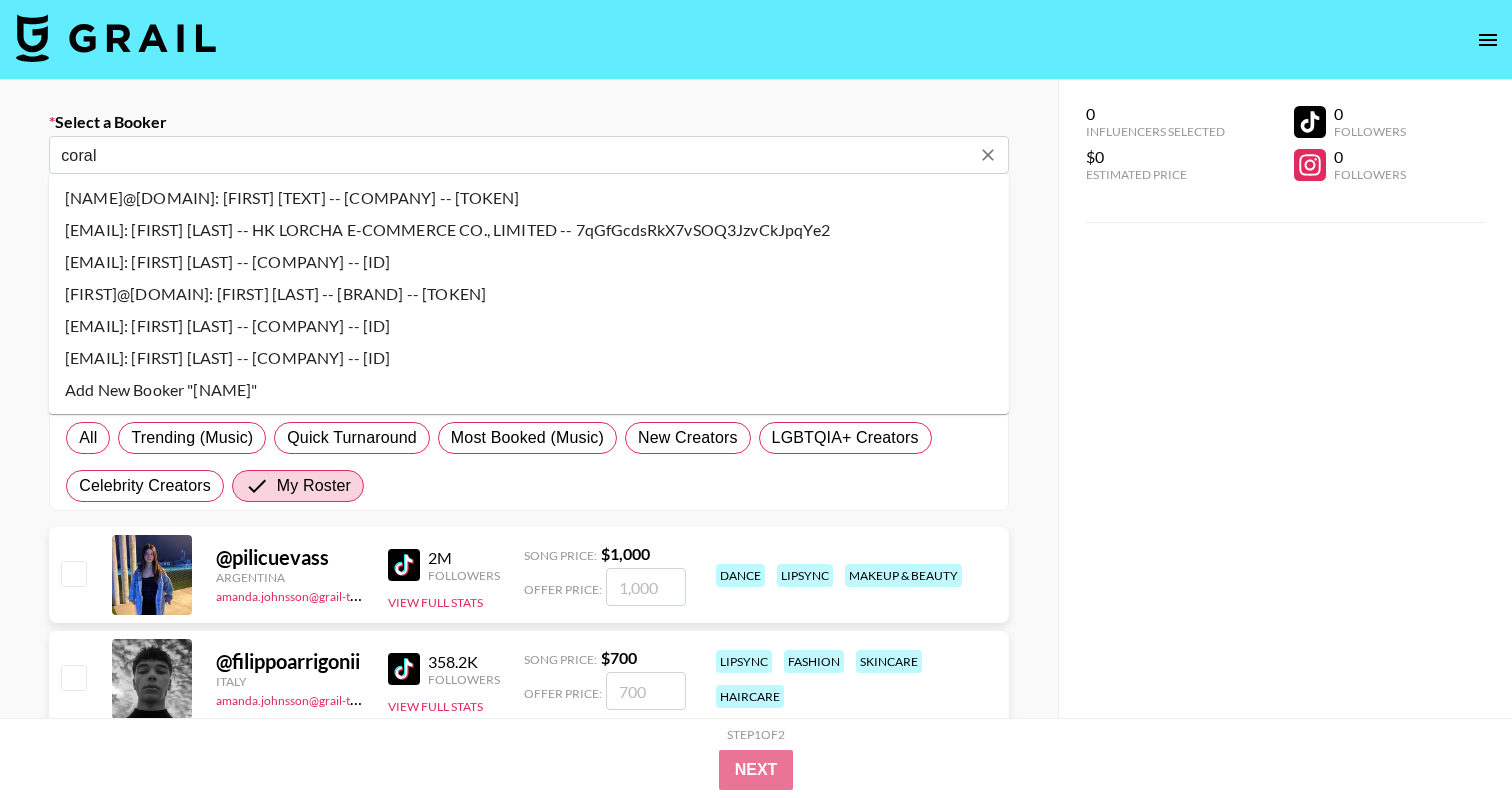click on "[EMAIL]: [FIRST] [LAST] -- [COMPANY] -- [ID]" at bounding box center [529, 326] 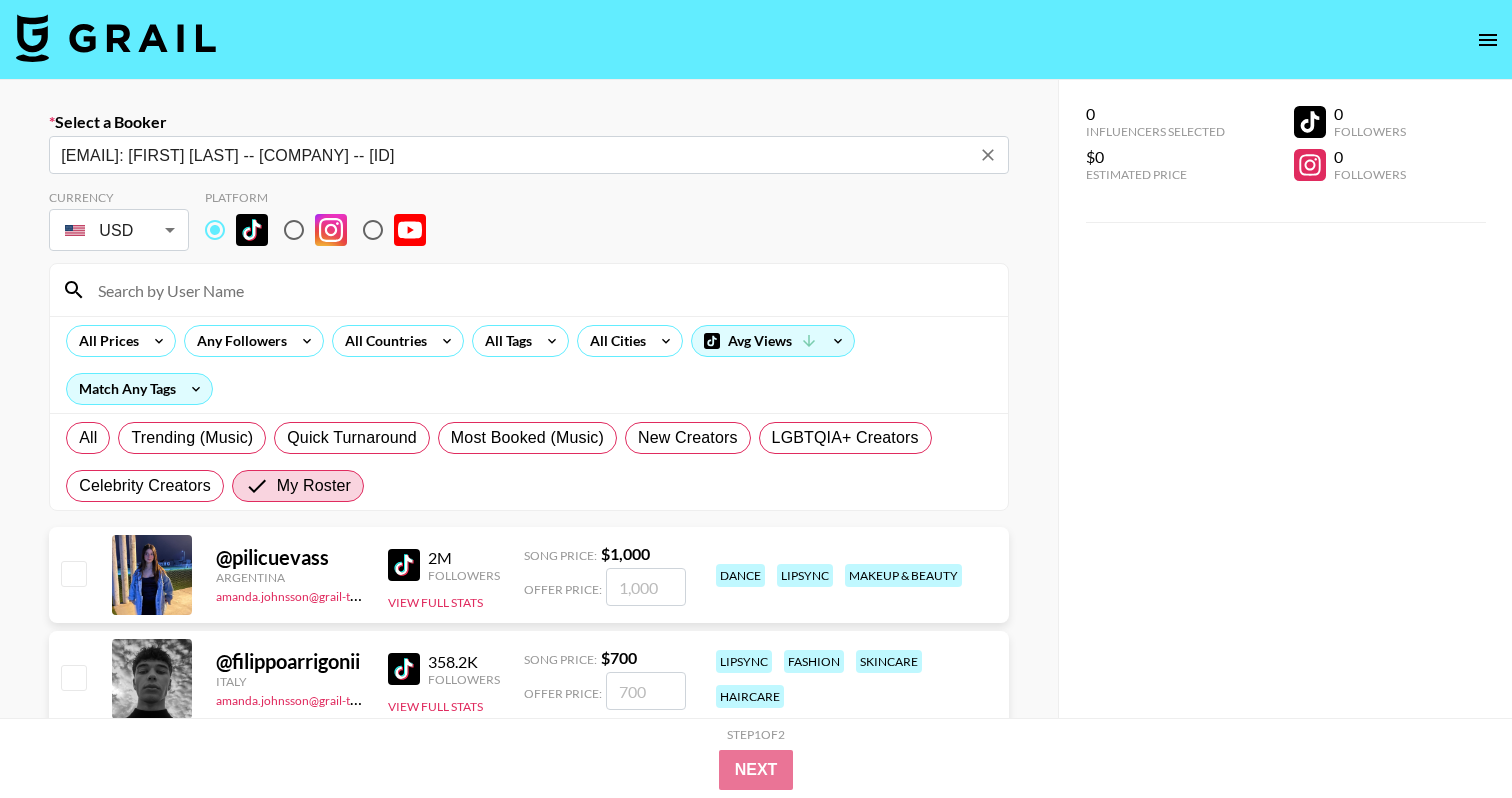 click at bounding box center (541, 290) 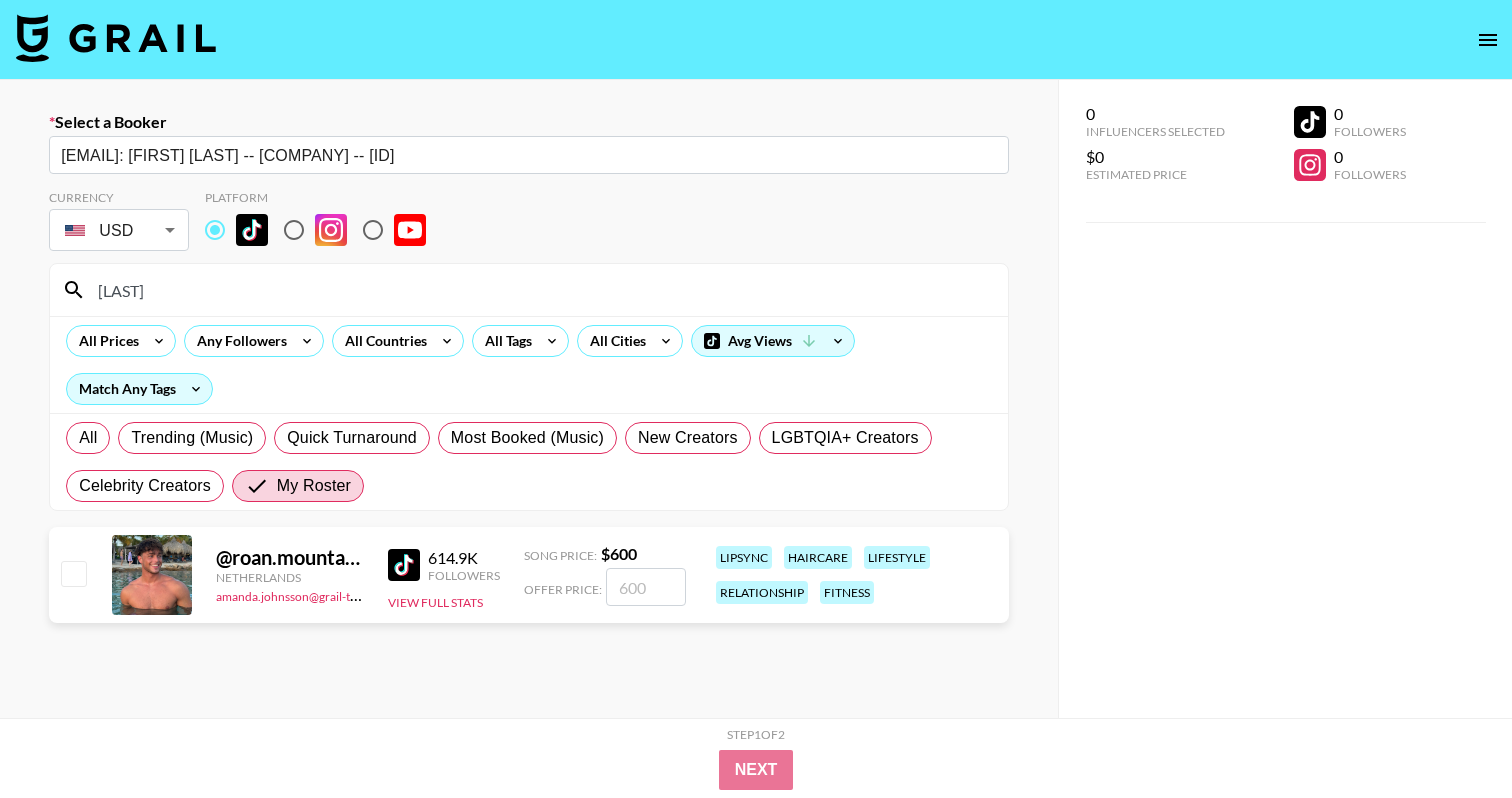 type on "[LAST]" 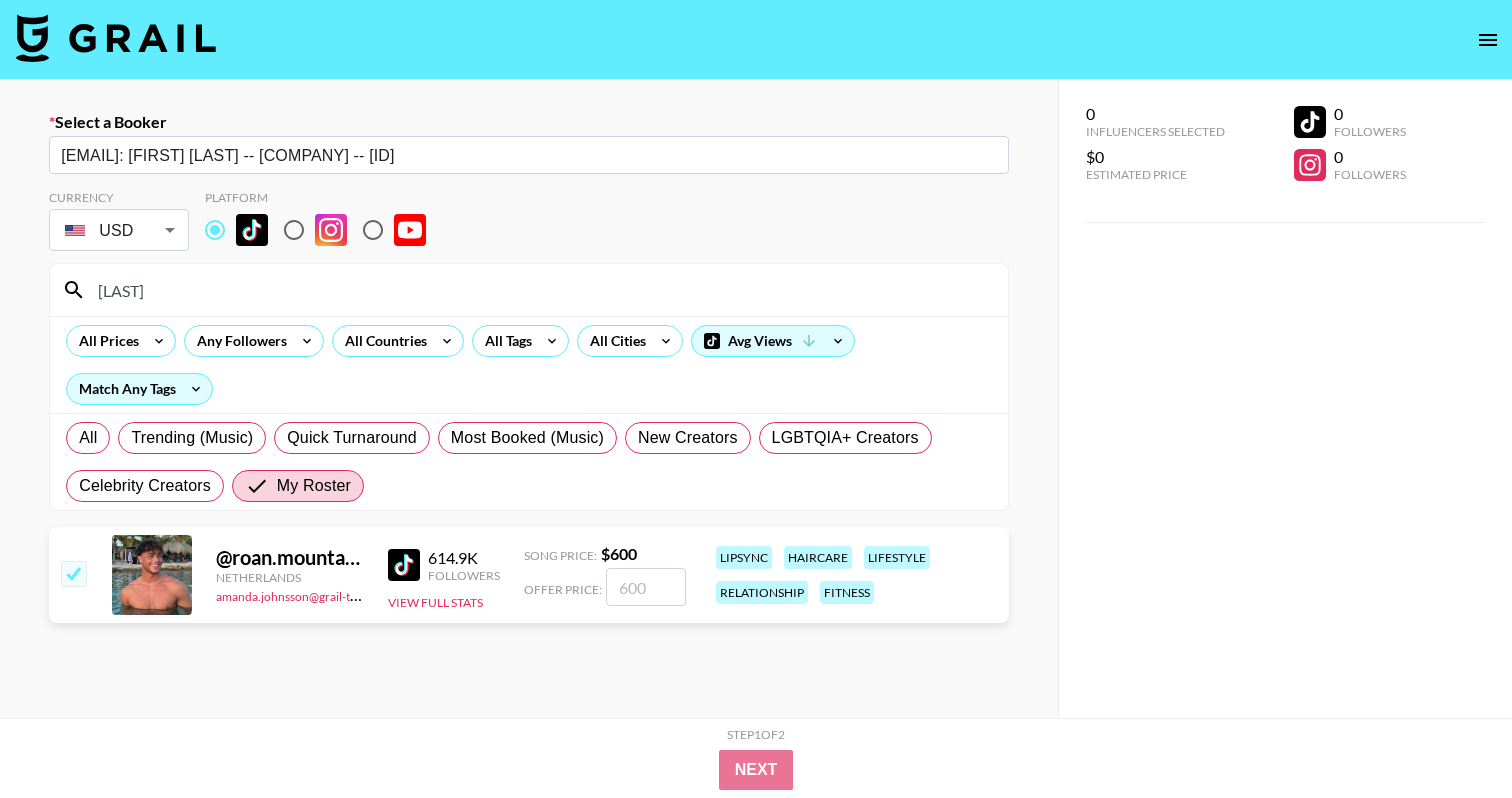 checkbox on "true" 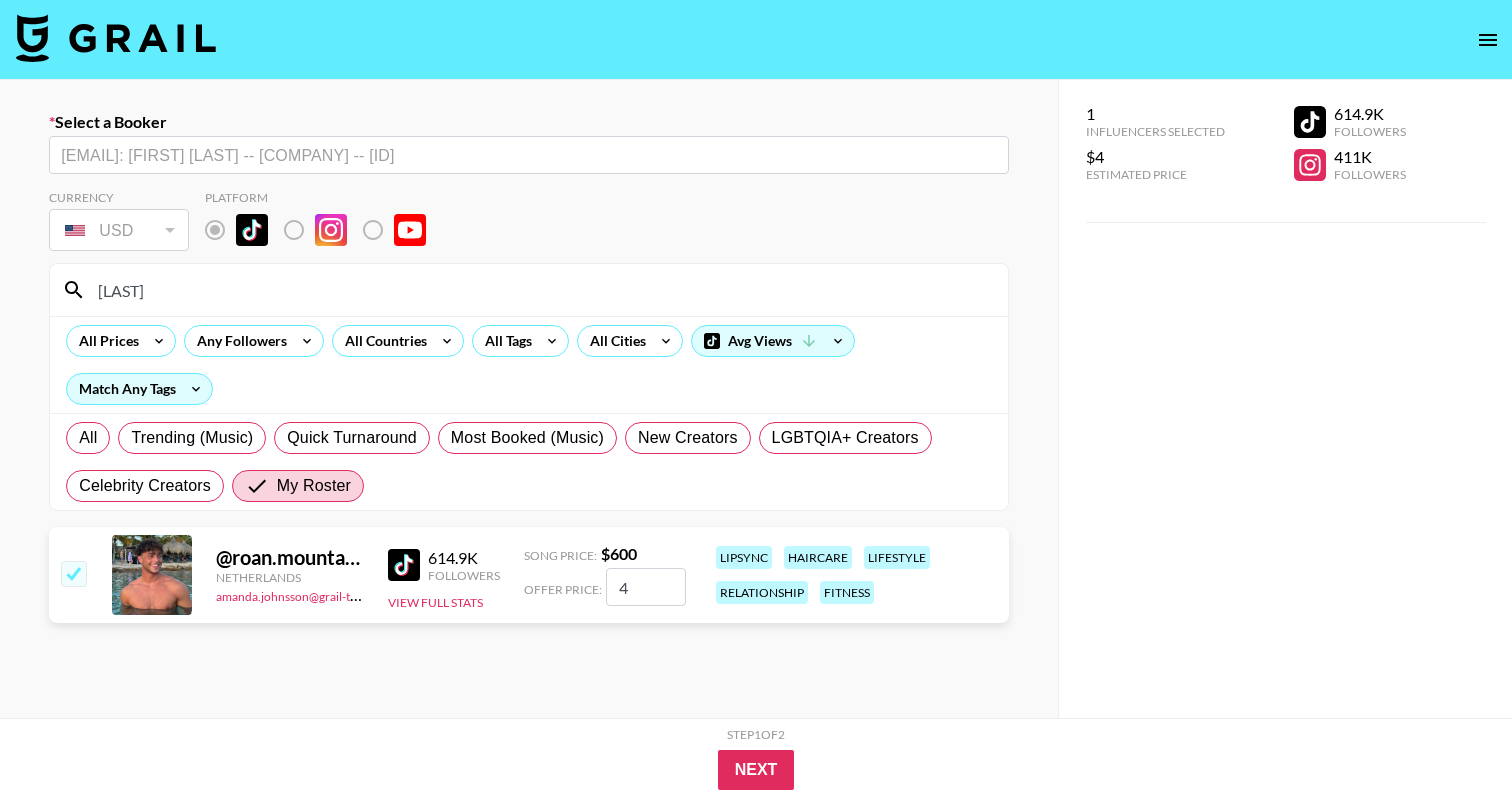 checkbox on "false" 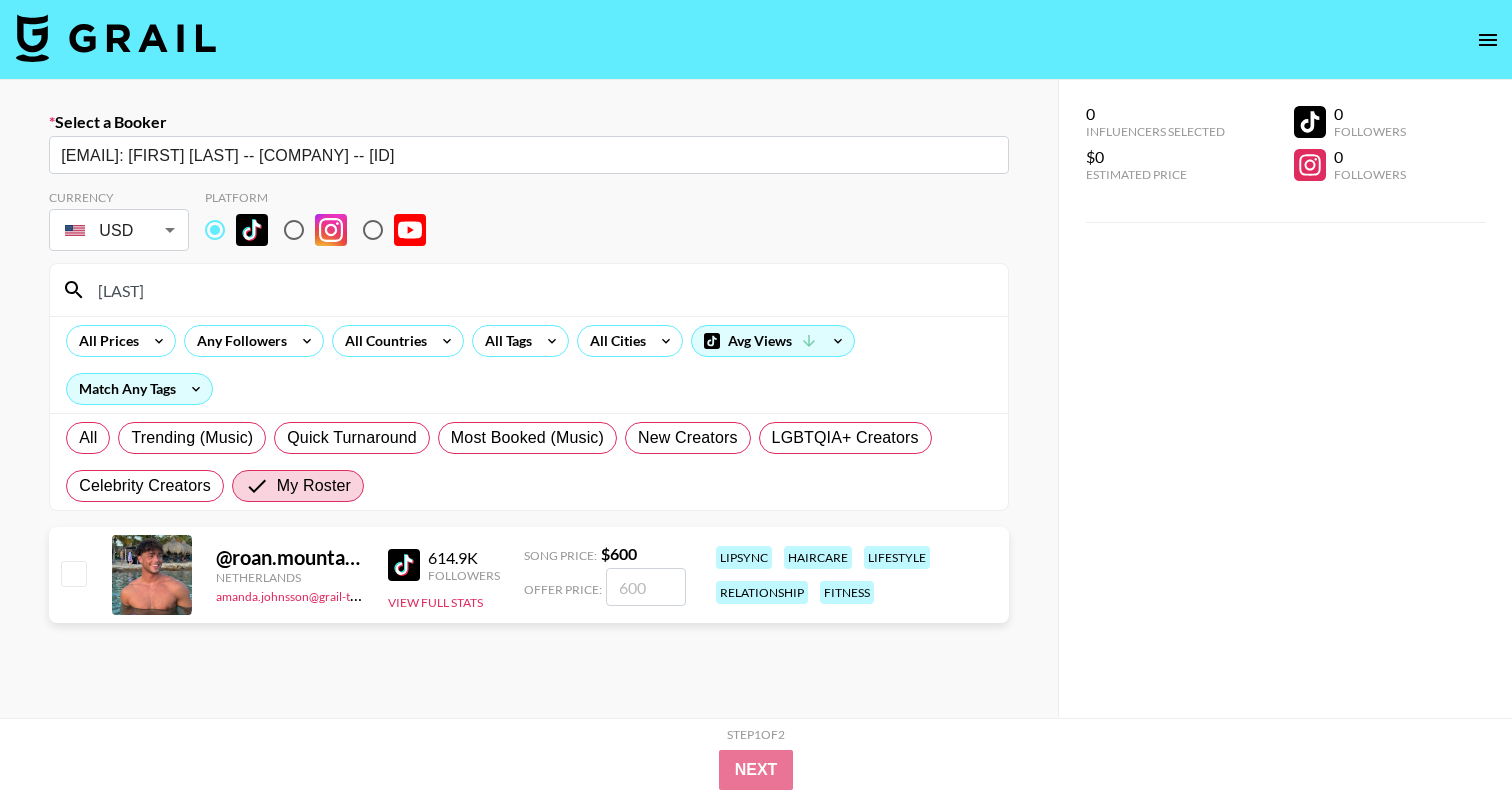checkbox on "true" 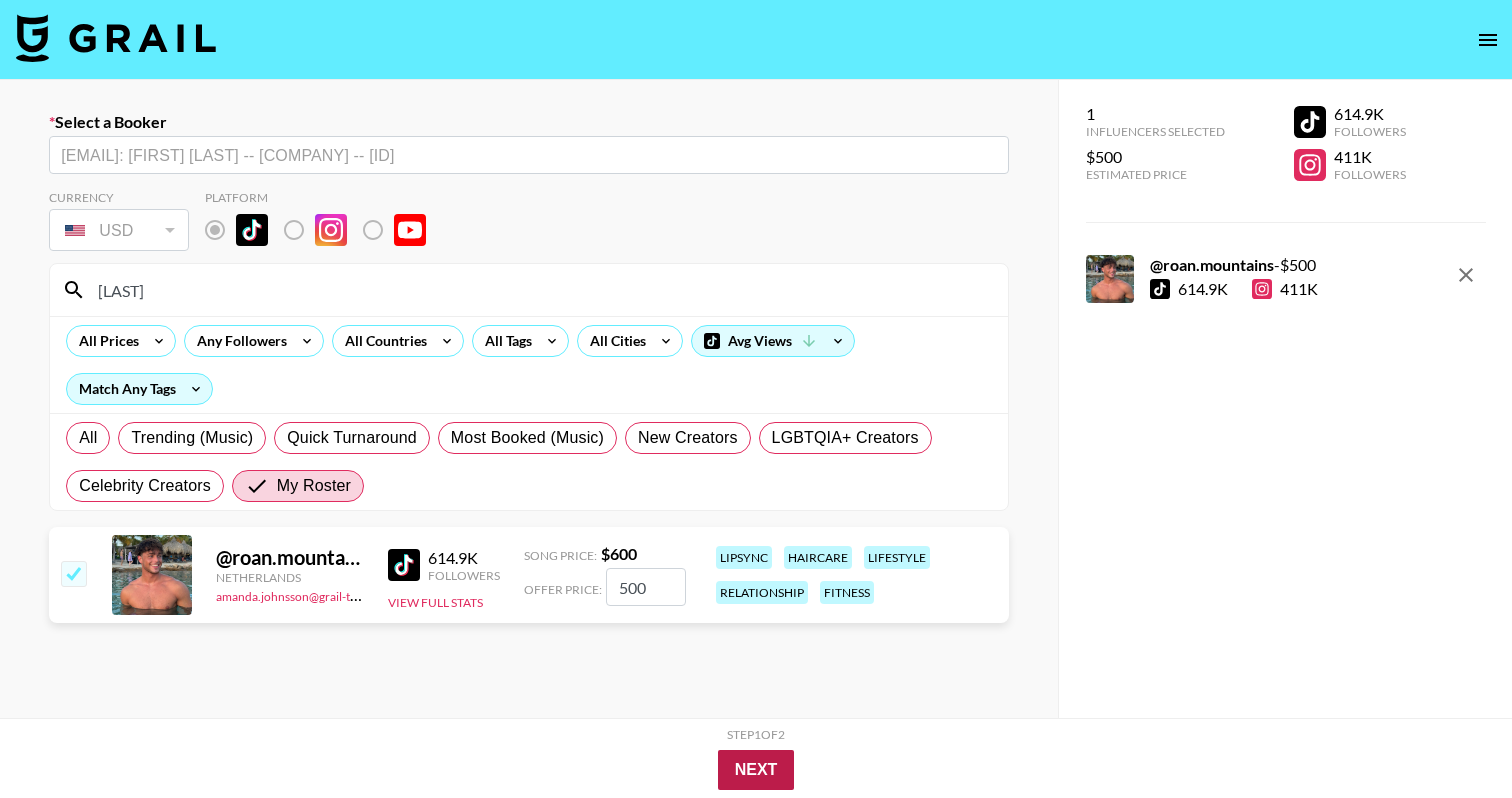 type on "500" 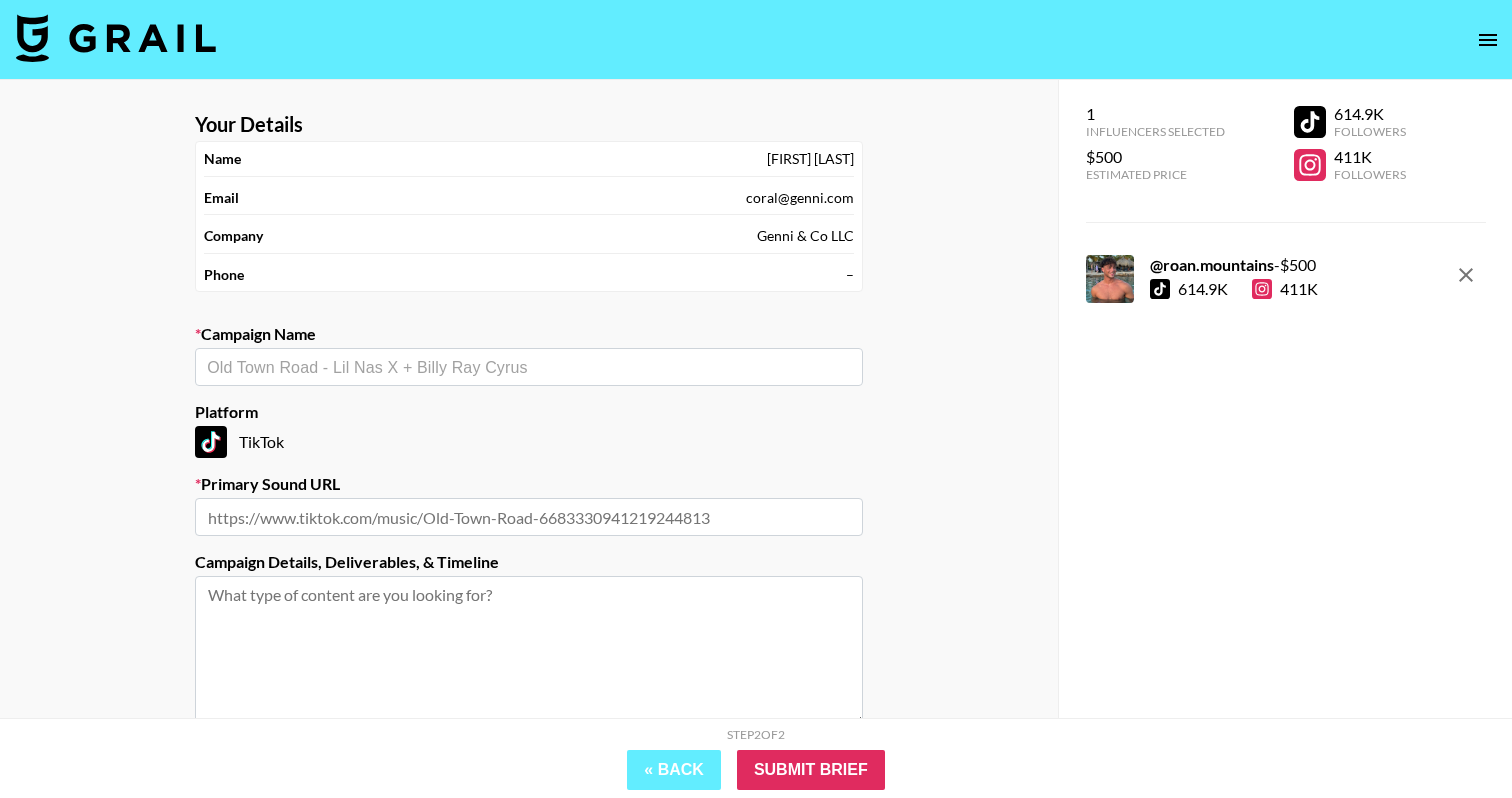 click at bounding box center [529, 367] 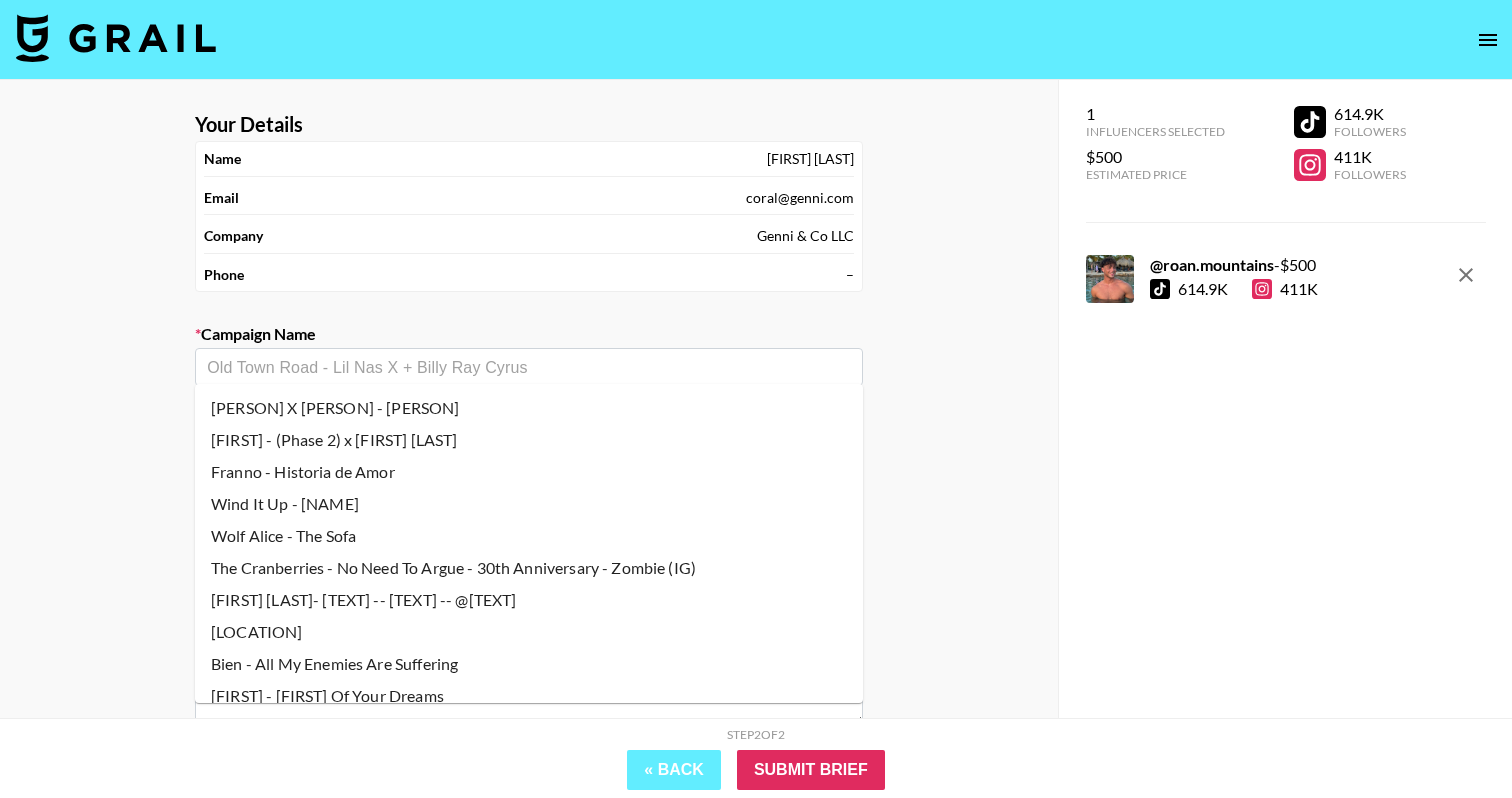 scroll, scrollTop: 0, scrollLeft: 0, axis: both 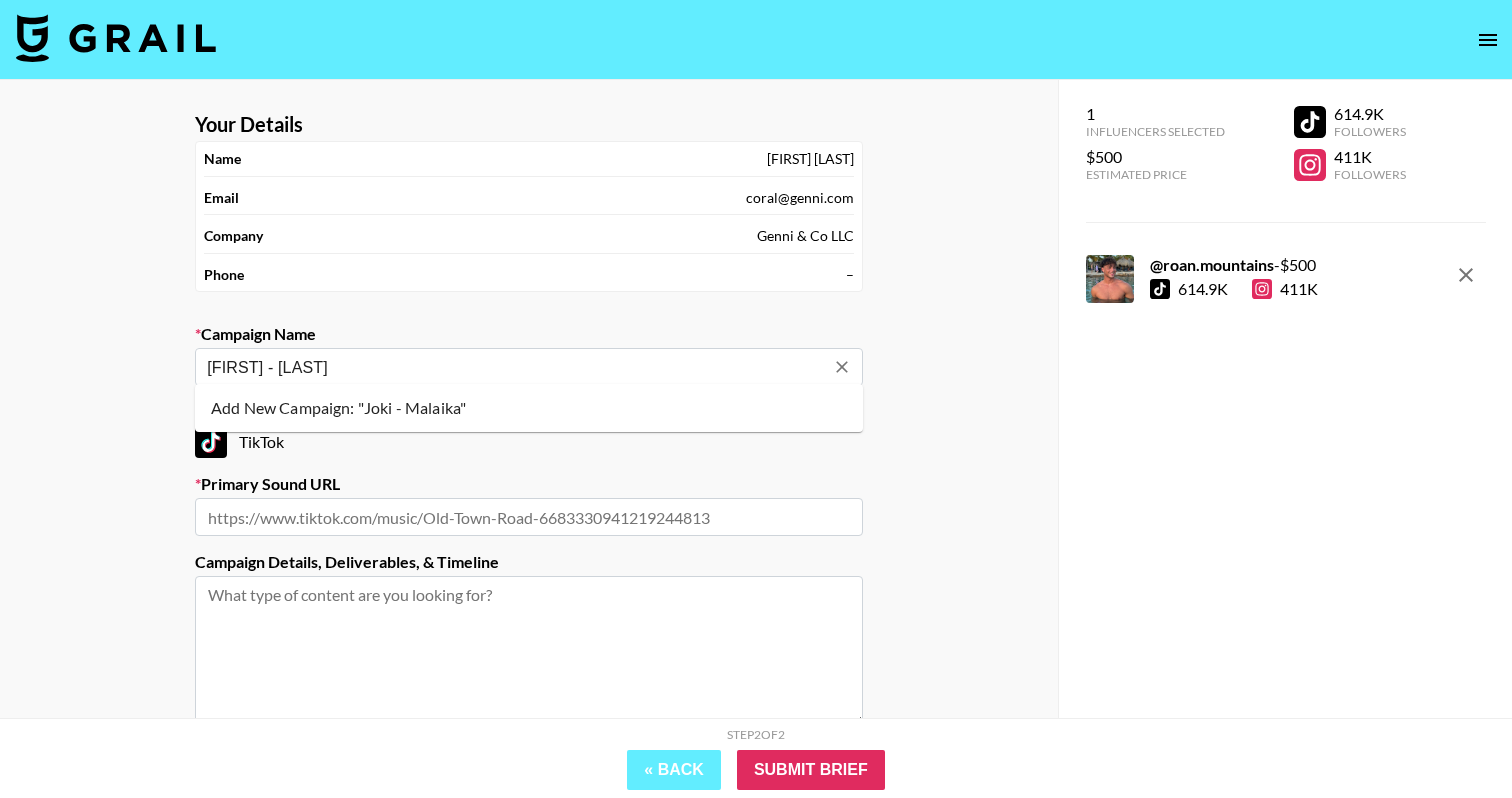 click on "Add New Campaign: "Joki - Malaika"" at bounding box center (529, 408) 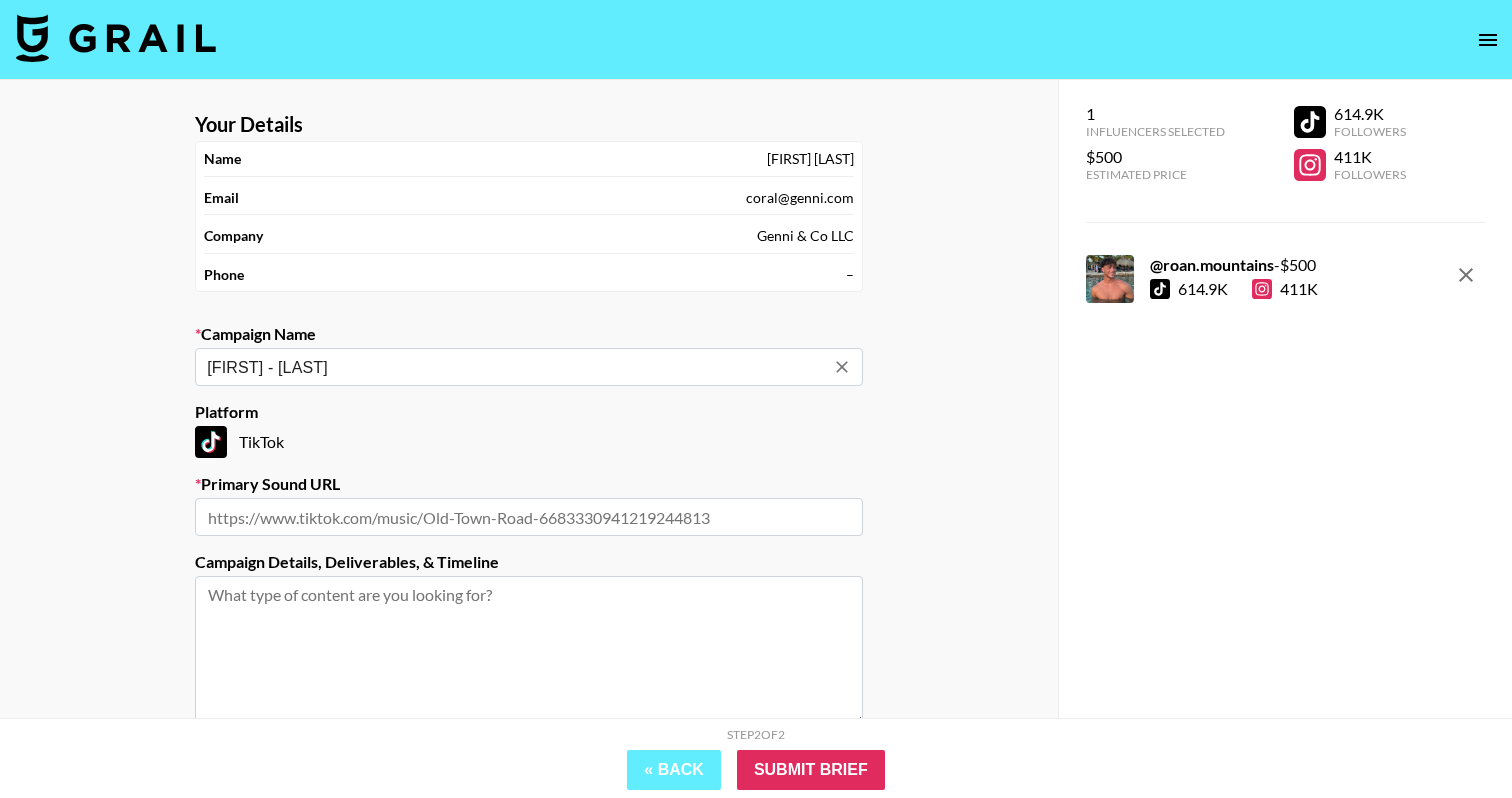 type on "[FIRST] - [LAST]" 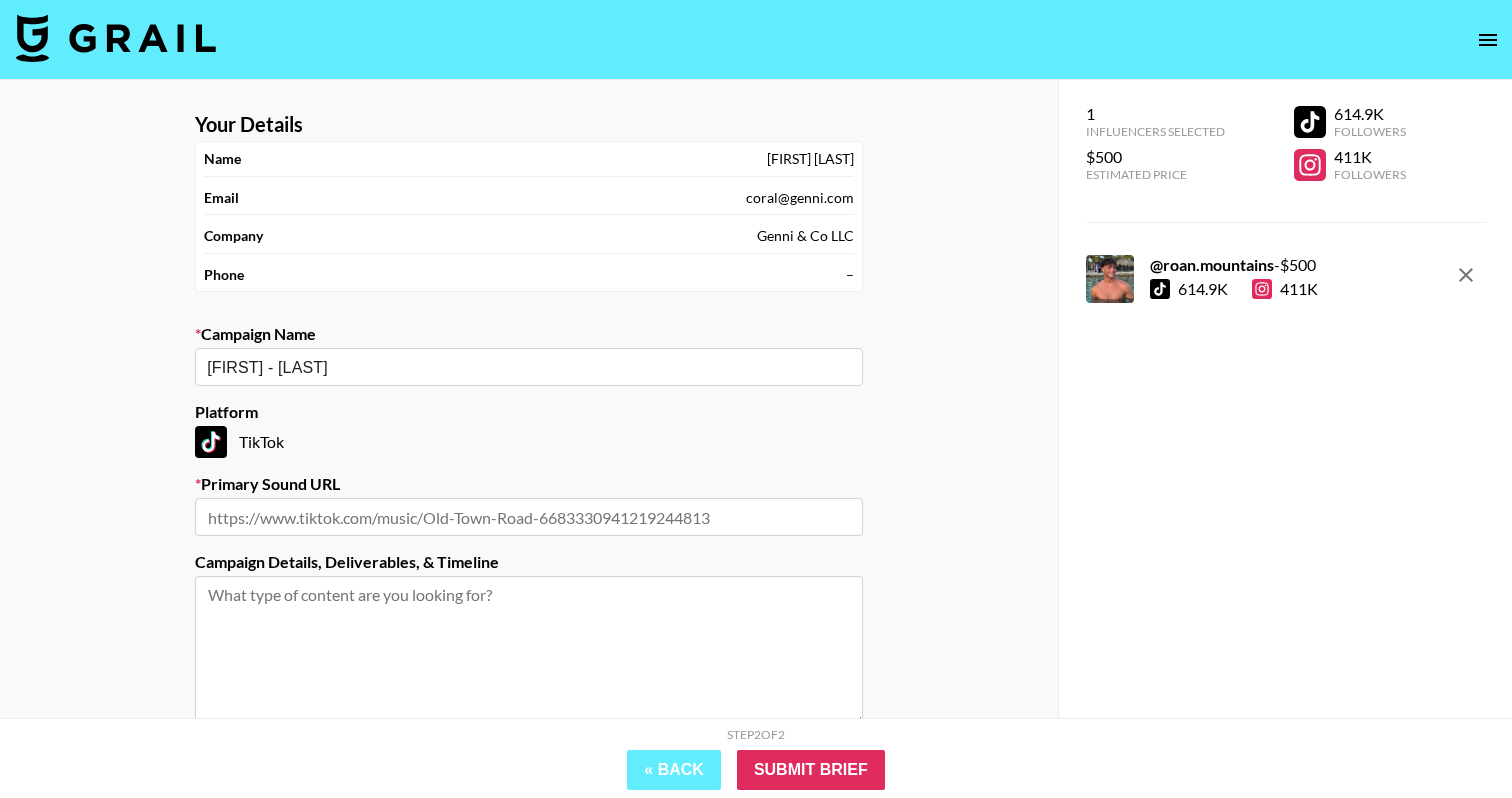 paste on "https://www.tiktok.com/music/Malaika-7515383017310619664" 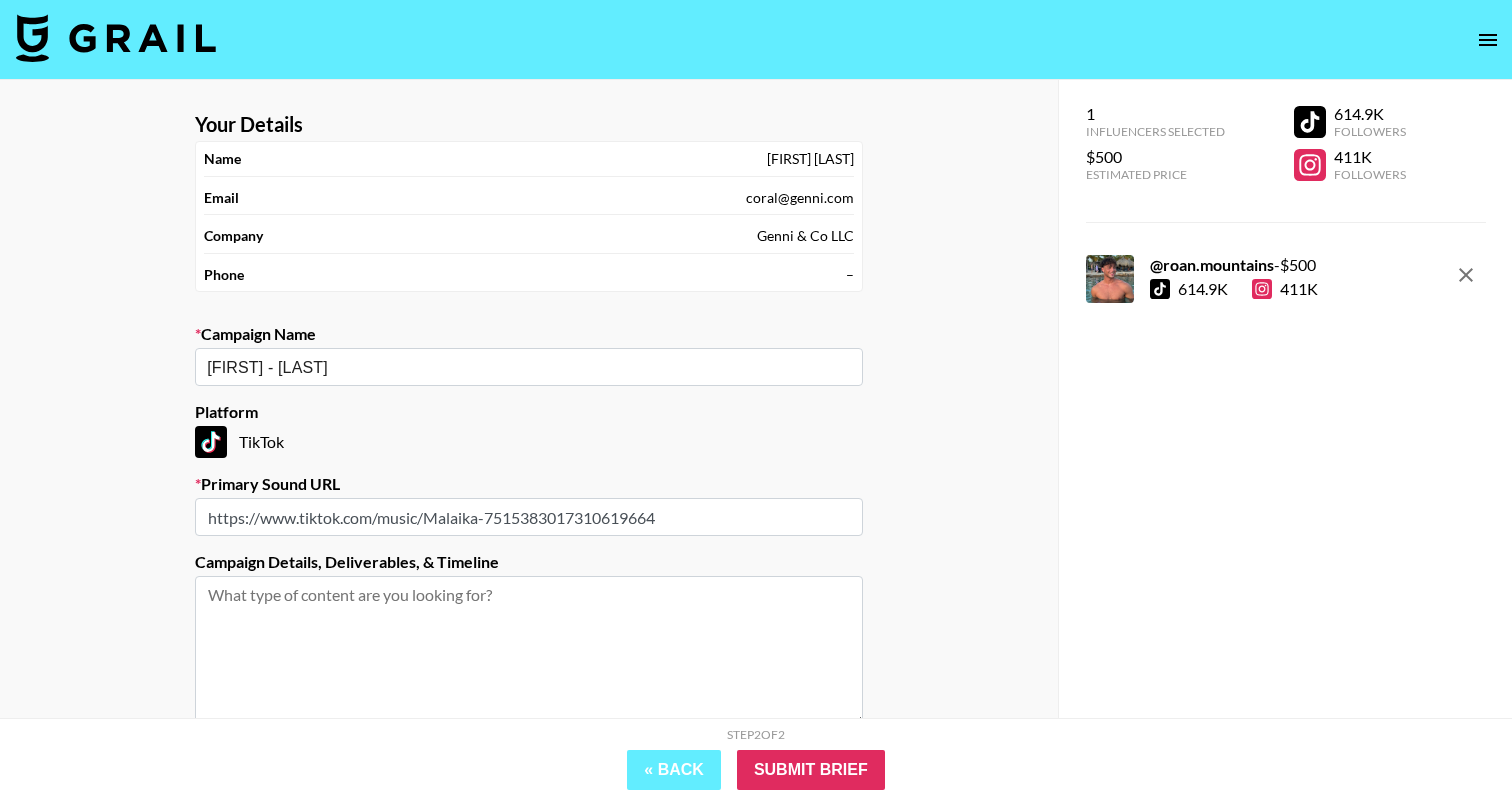 type on "https://www.tiktok.com/music/Malaika-7515383017310619664" 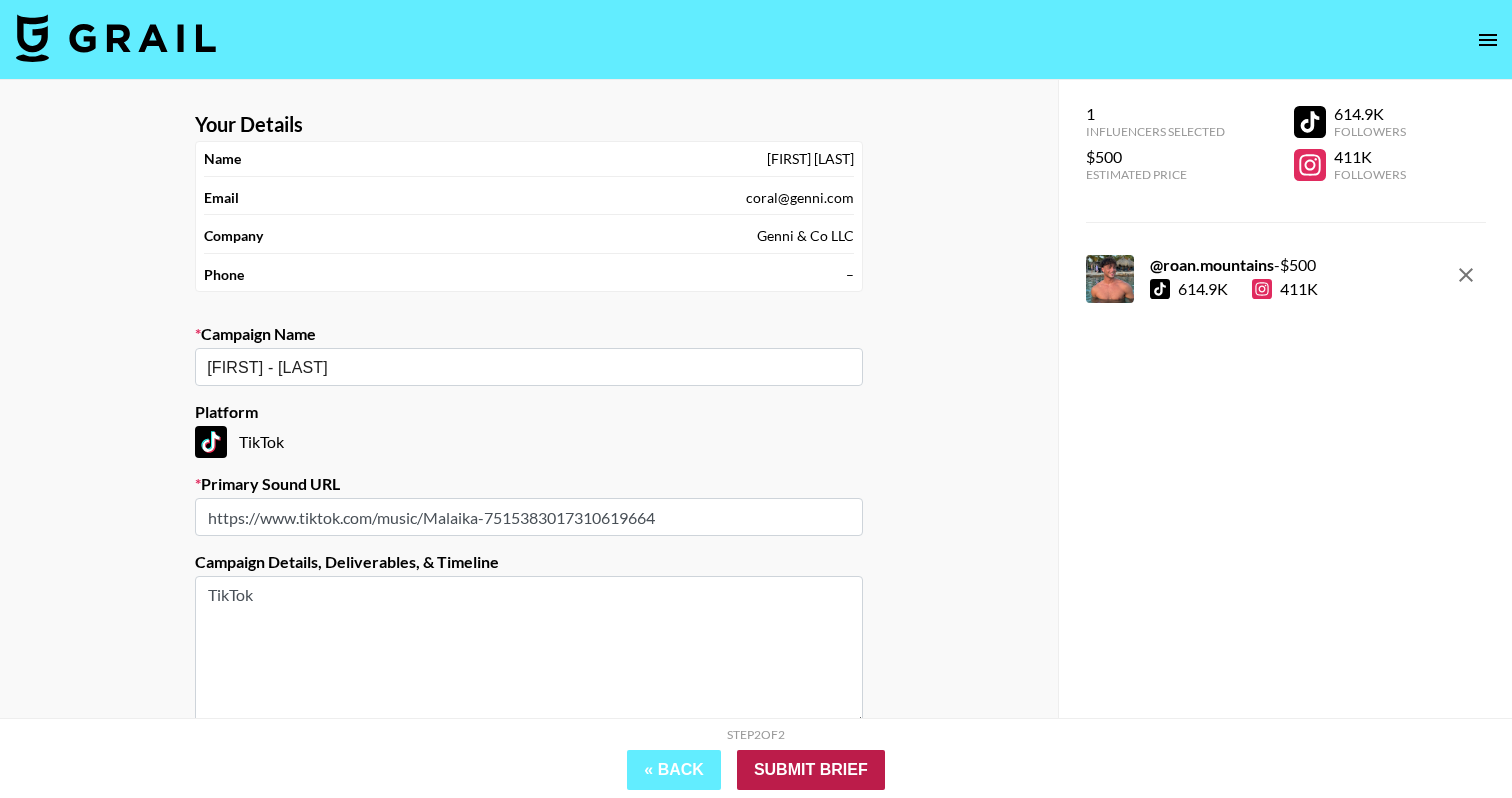 type on "TikTok" 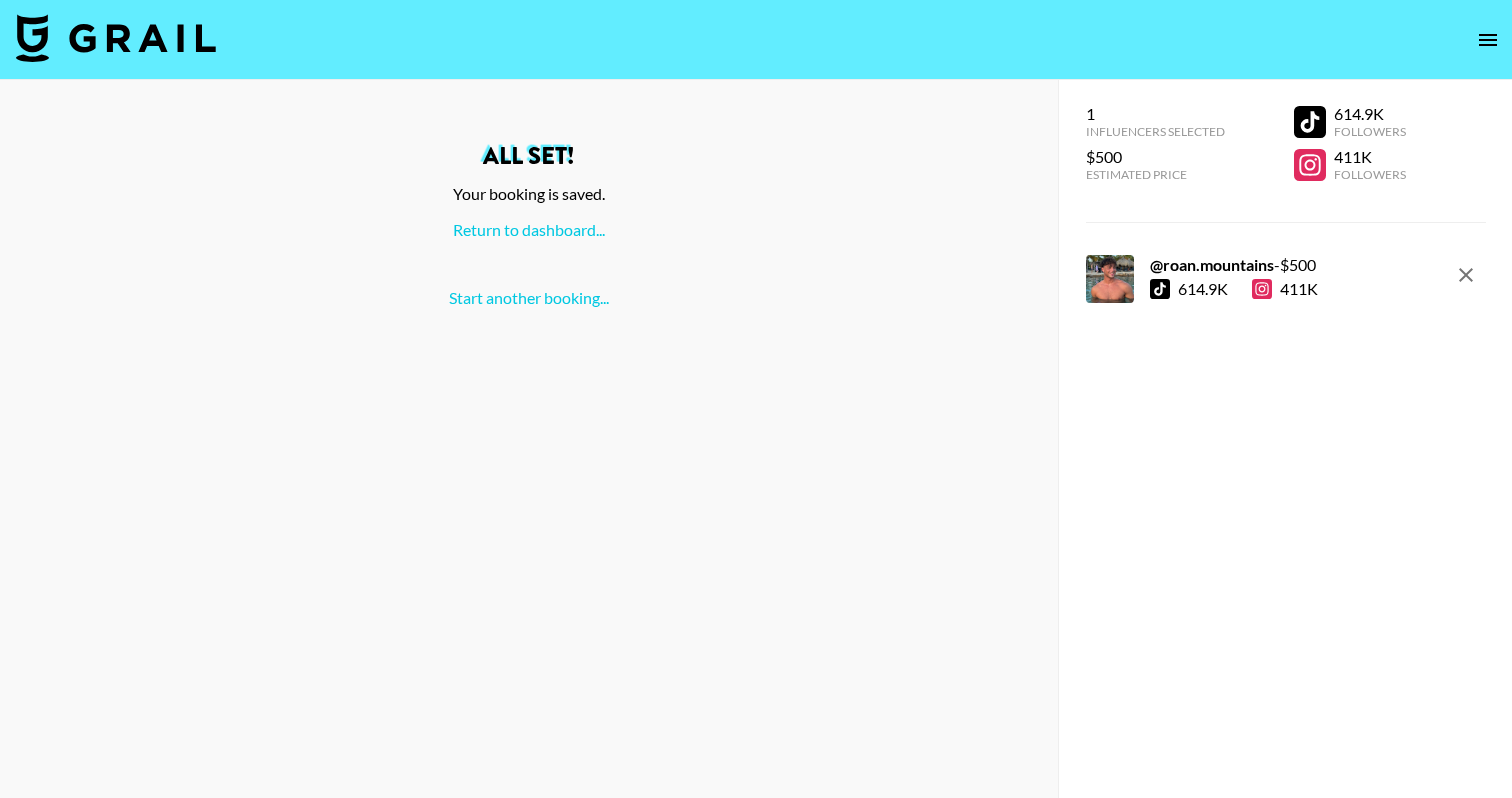 click at bounding box center [756, 40] 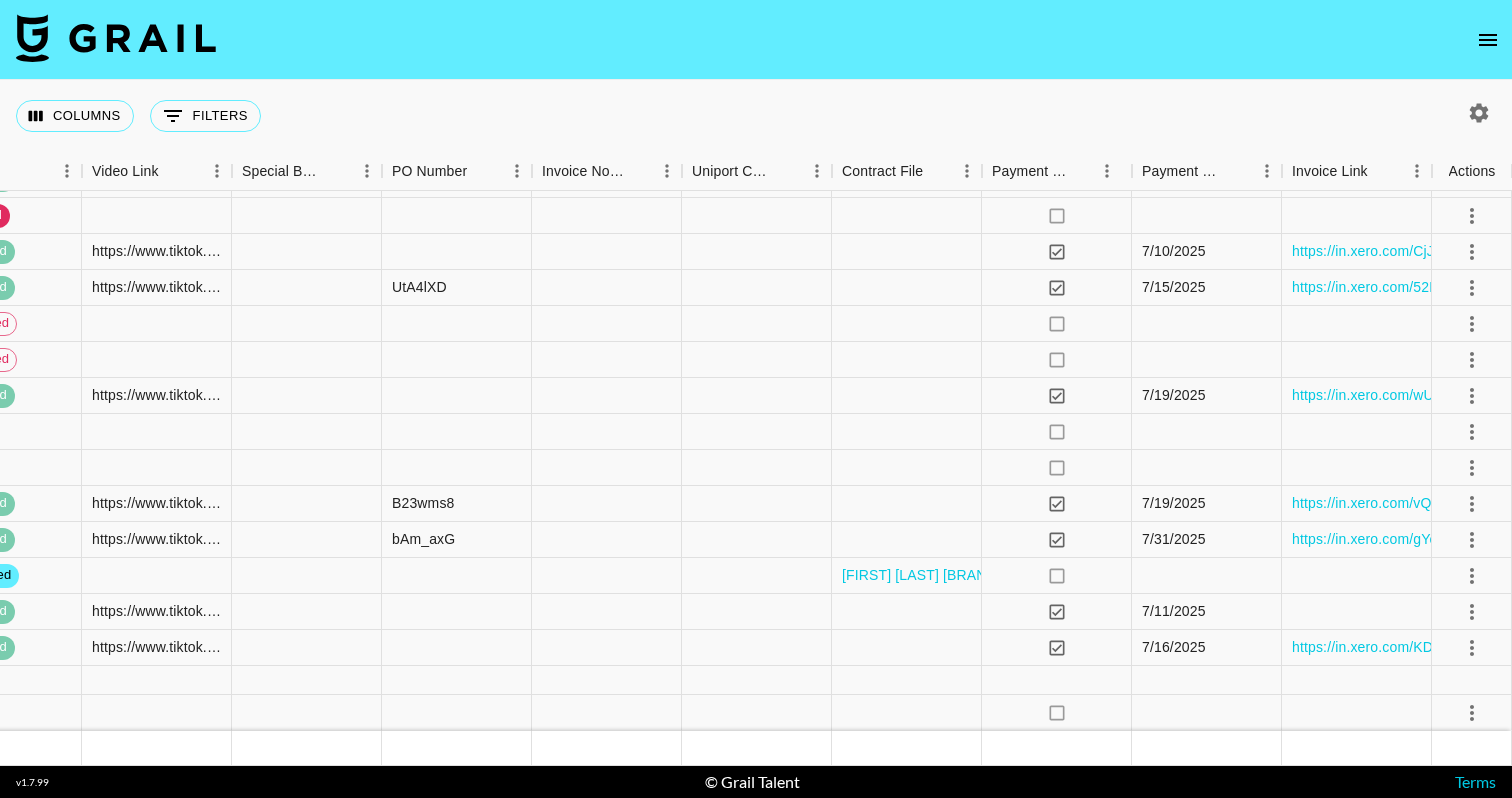 scroll, scrollTop: 5103, scrollLeft: 2333, axis: both 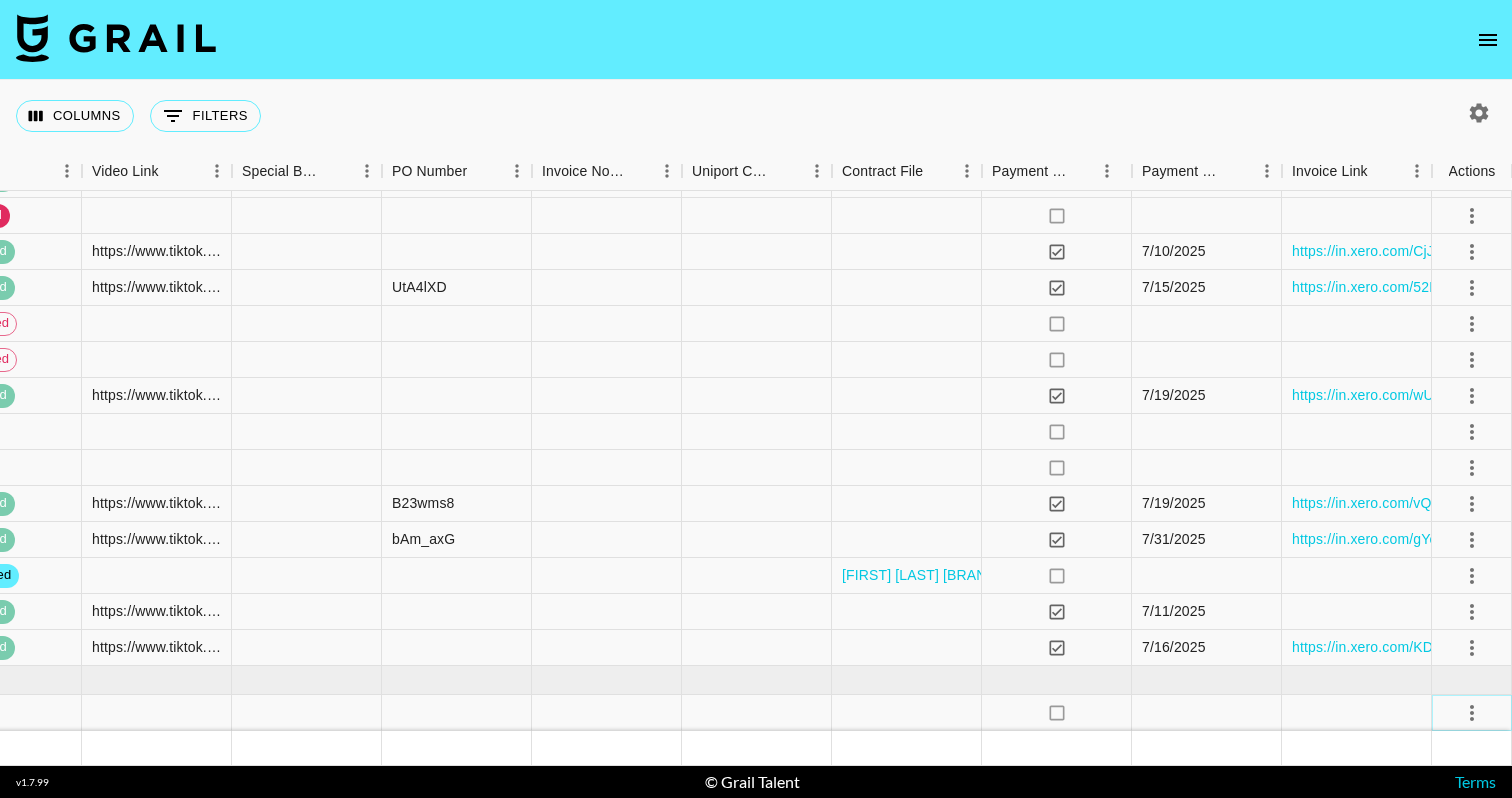 click 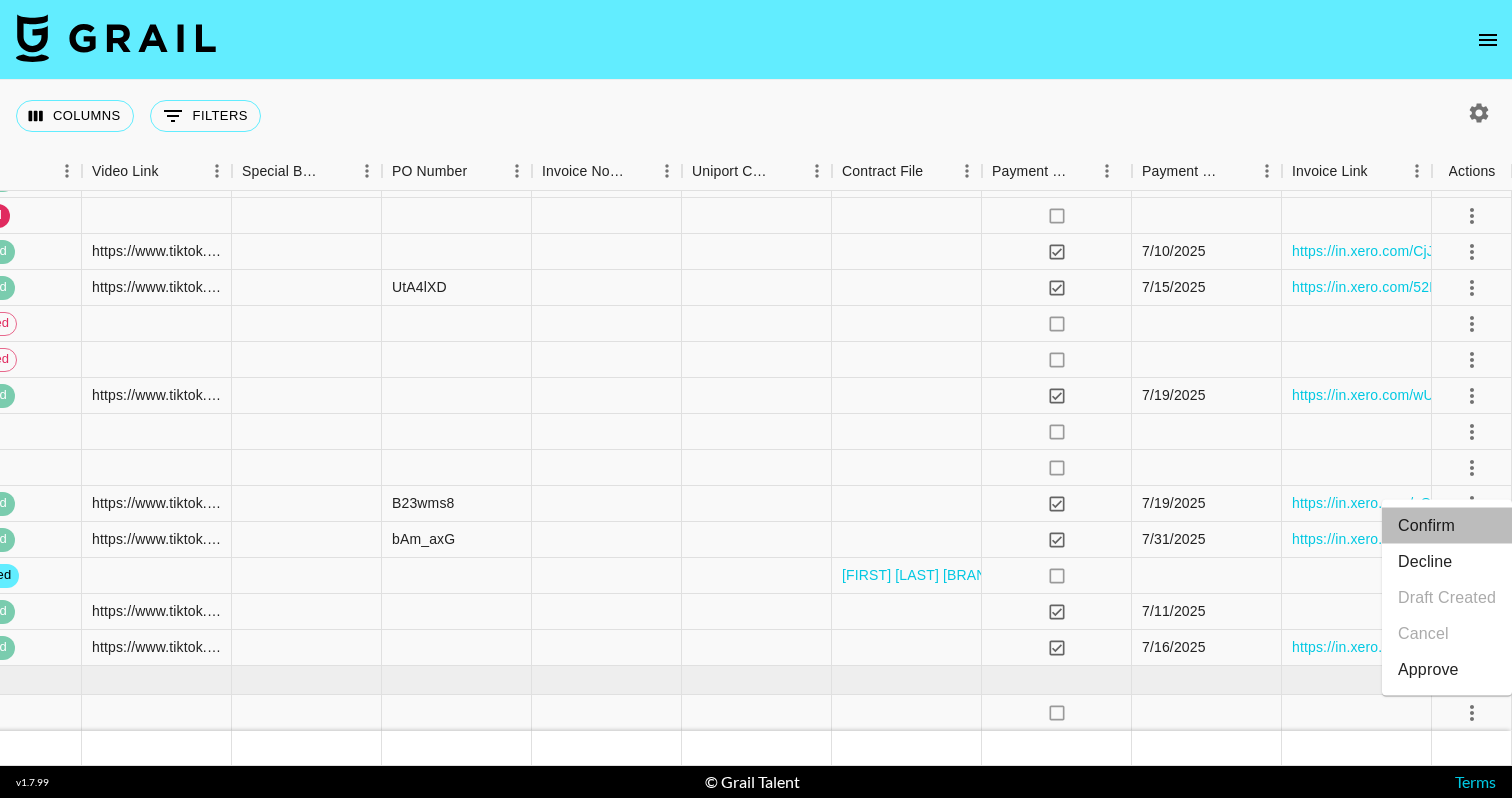 click on "Confirm" at bounding box center [1447, 526] 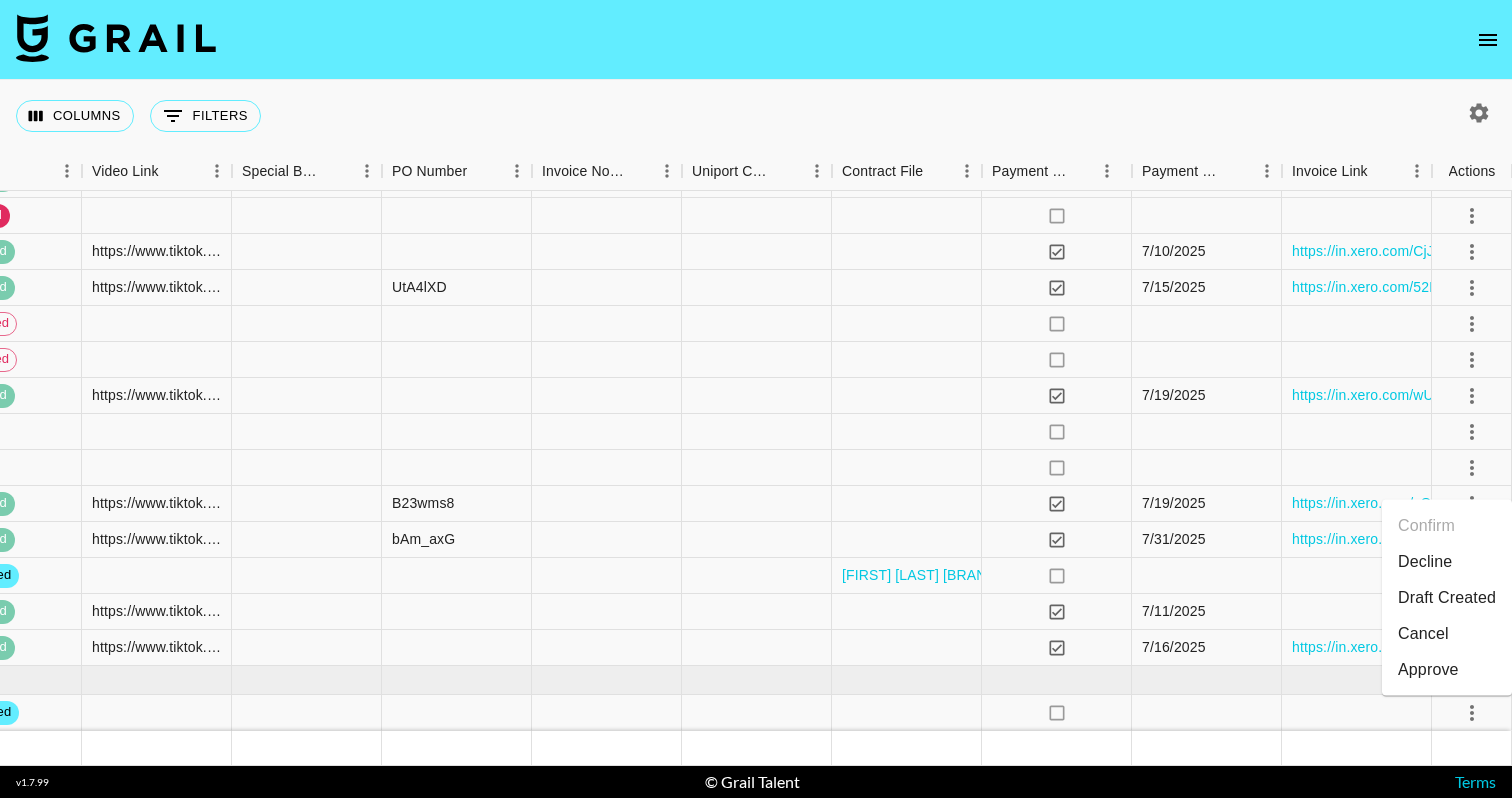 click on "Draft Created" at bounding box center [1447, 598] 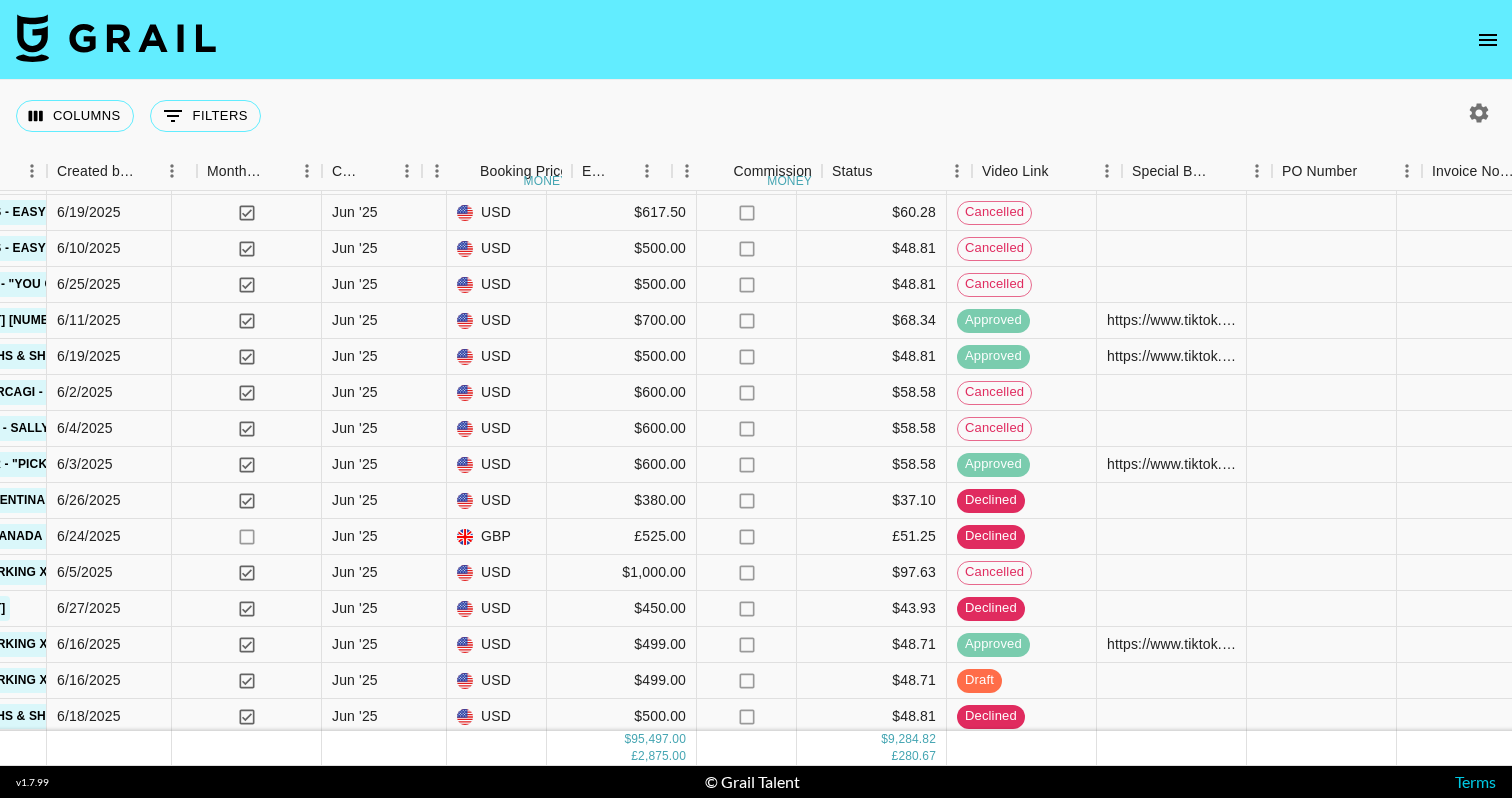 scroll, scrollTop: 2874, scrollLeft: 1530, axis: both 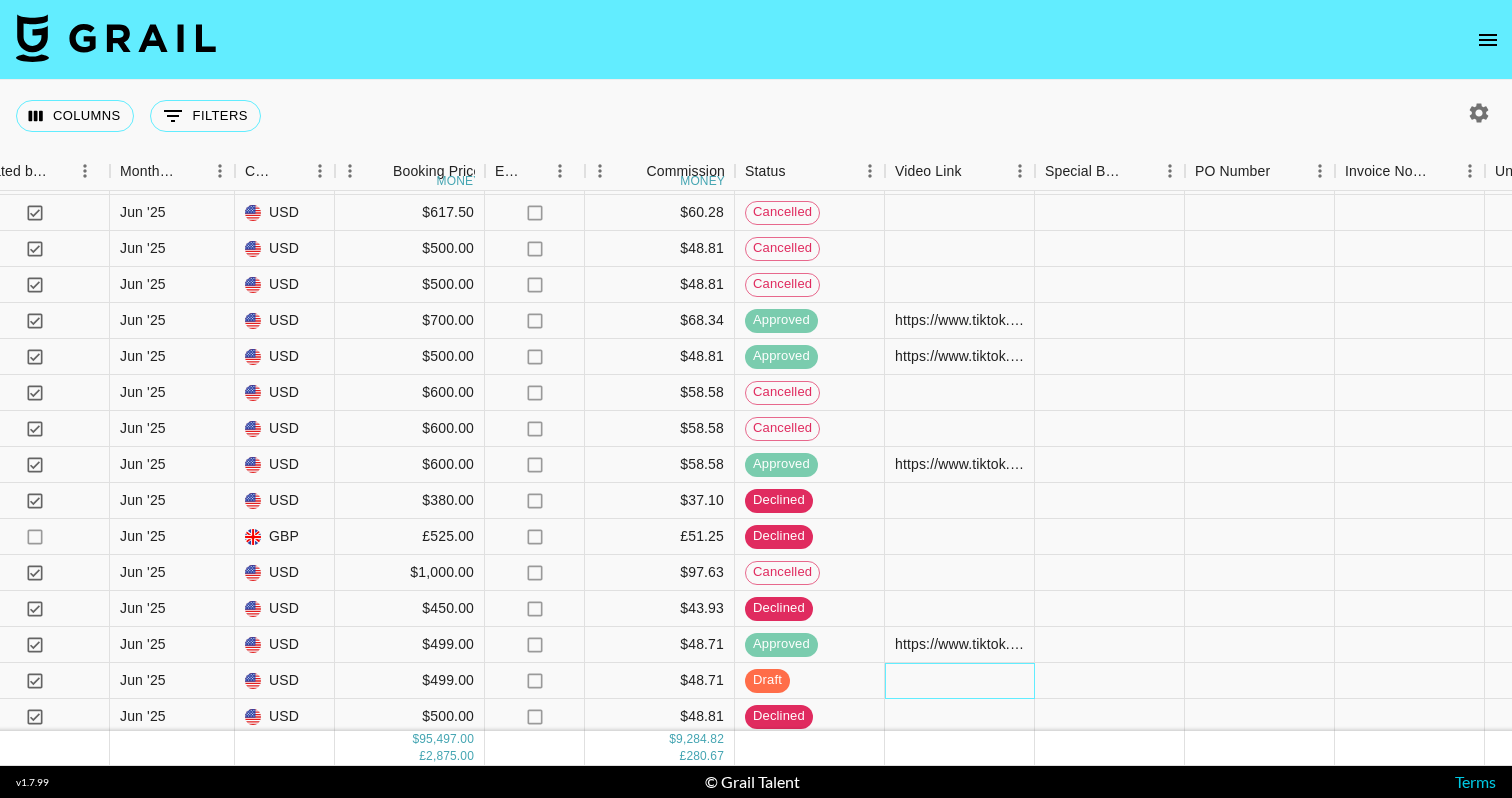 click at bounding box center [960, 681] 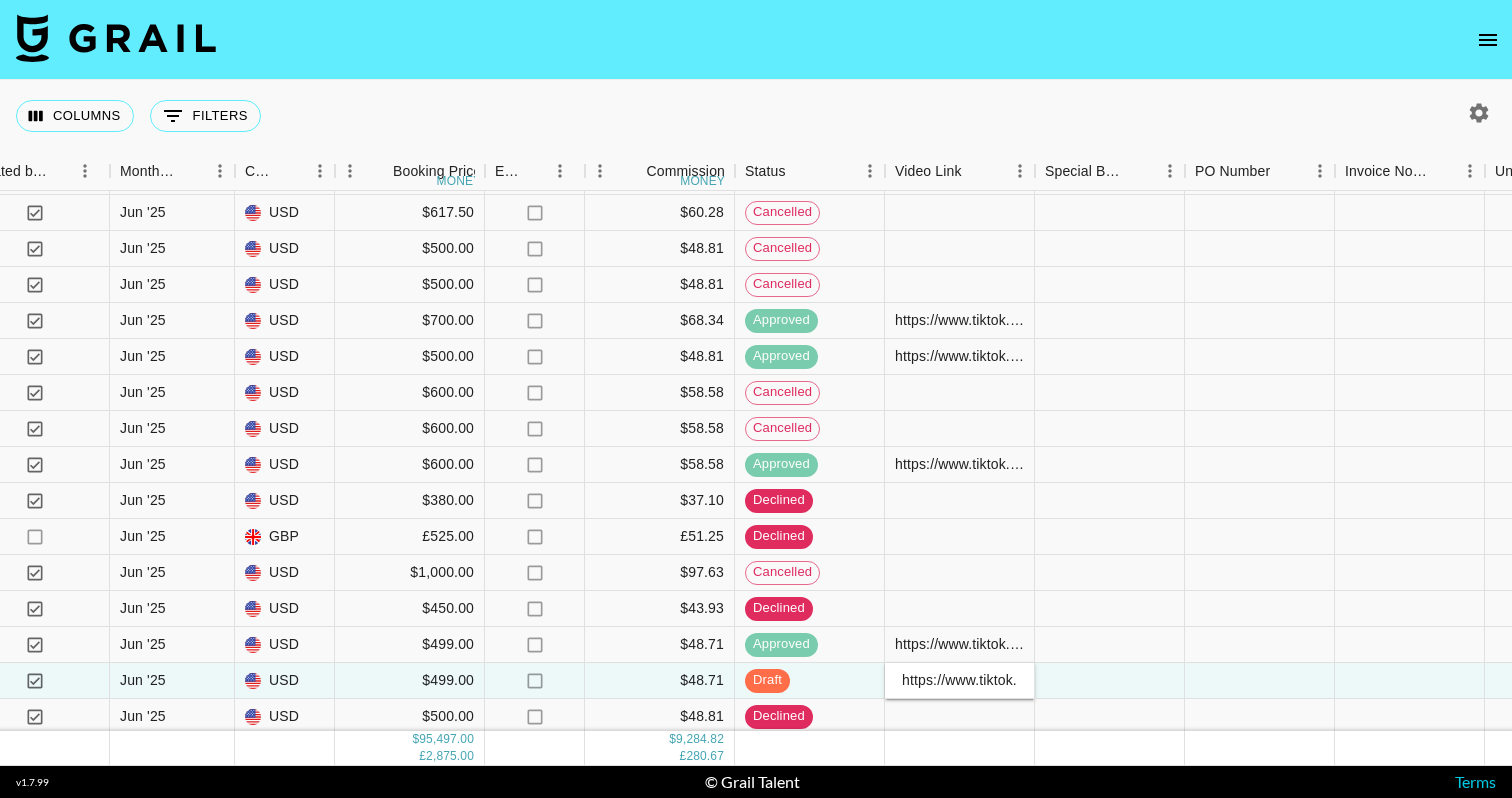 type on "https://www.tiktok.com/@rosaharberking/video/7533234949332258070" 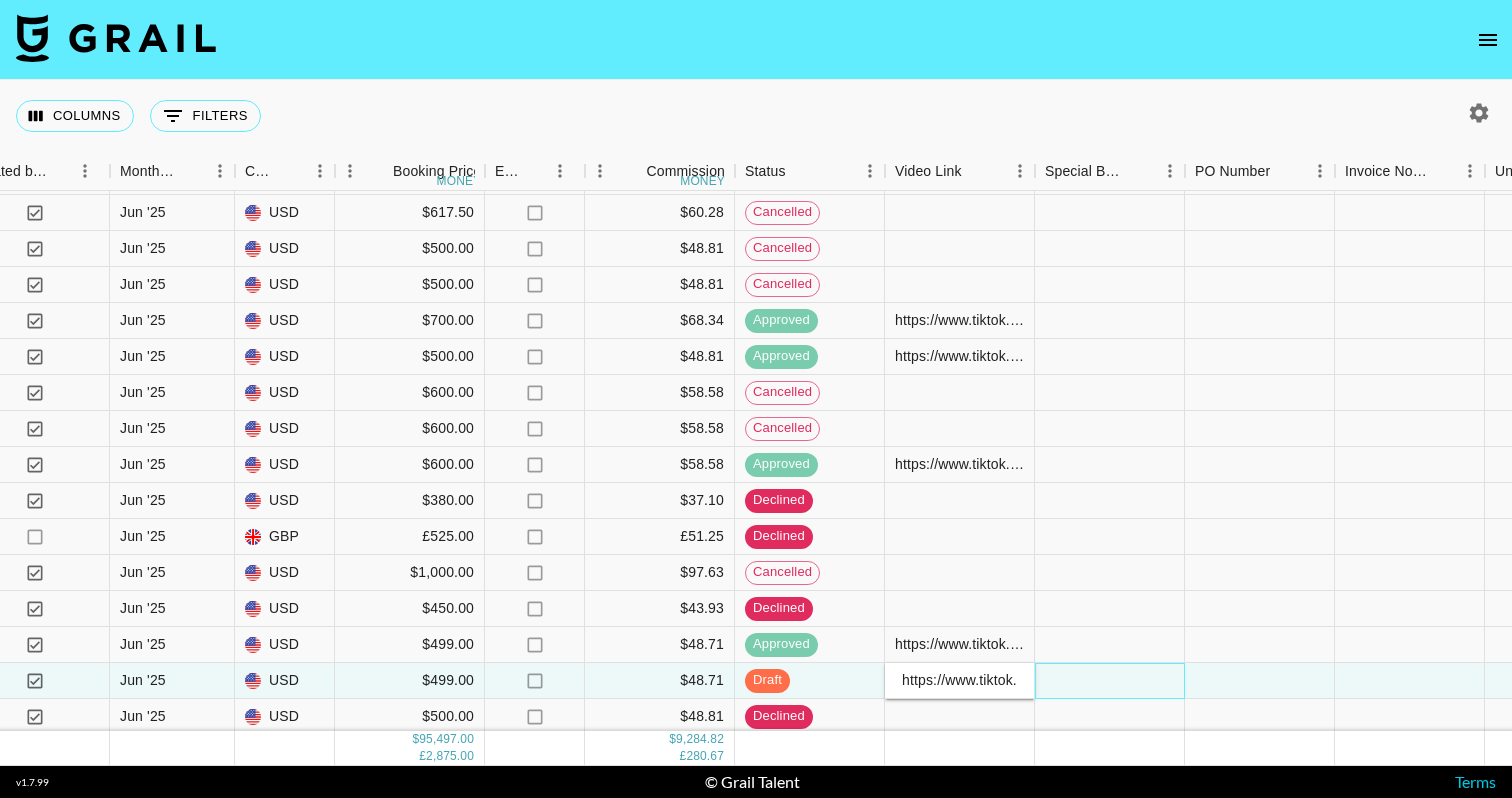 click at bounding box center [1110, 681] 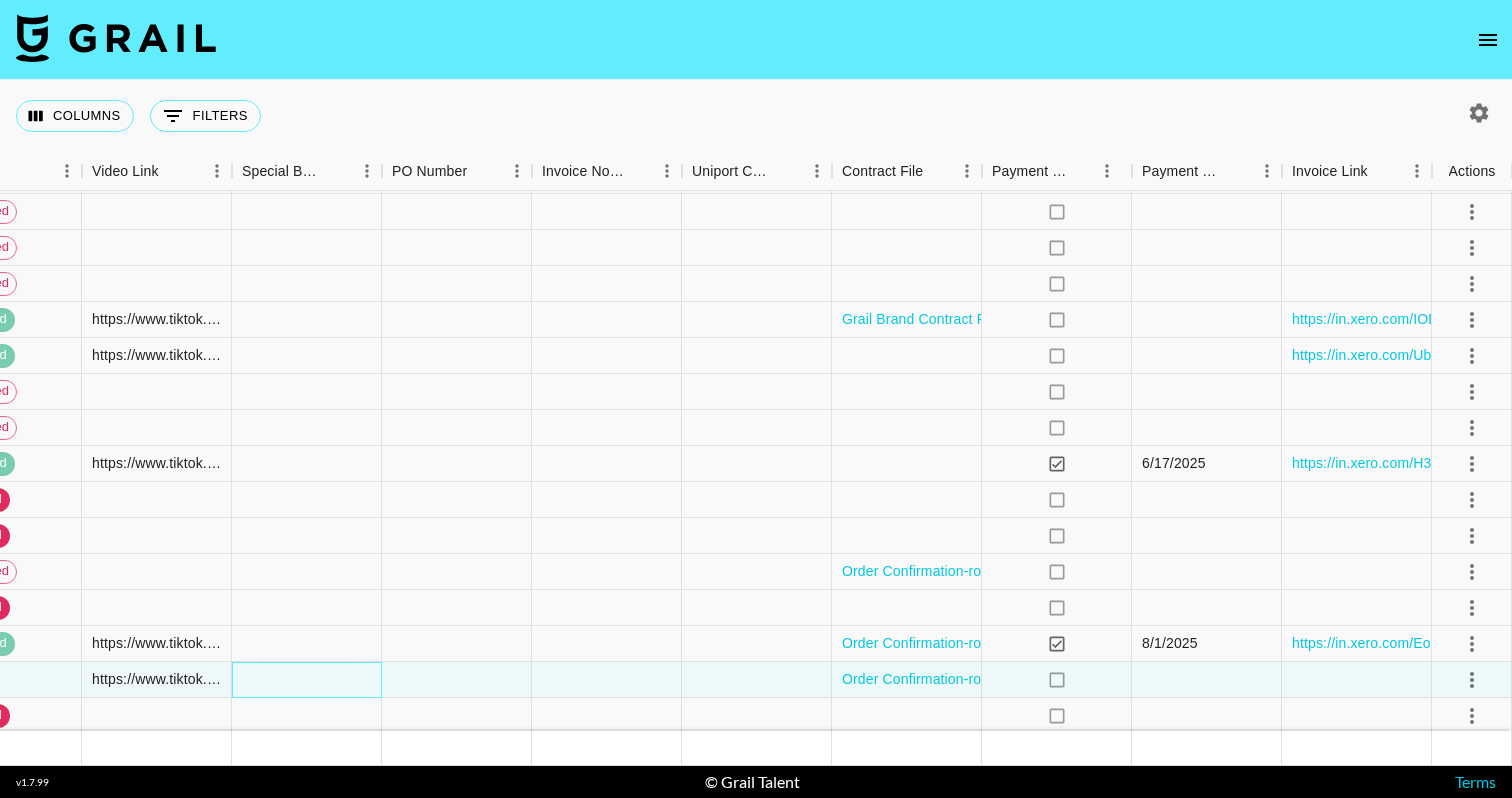 scroll, scrollTop: 2875, scrollLeft: 2333, axis: both 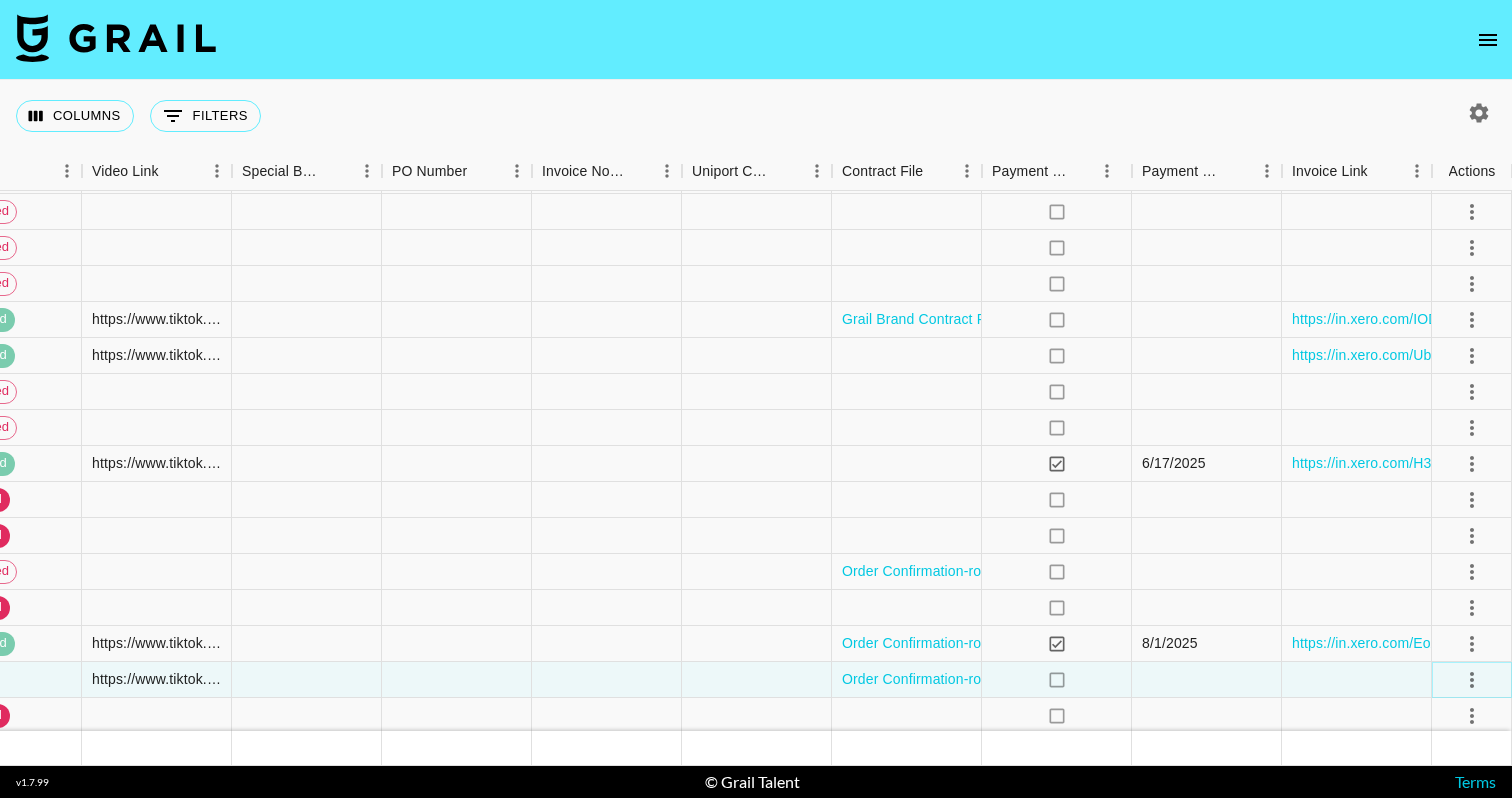 click 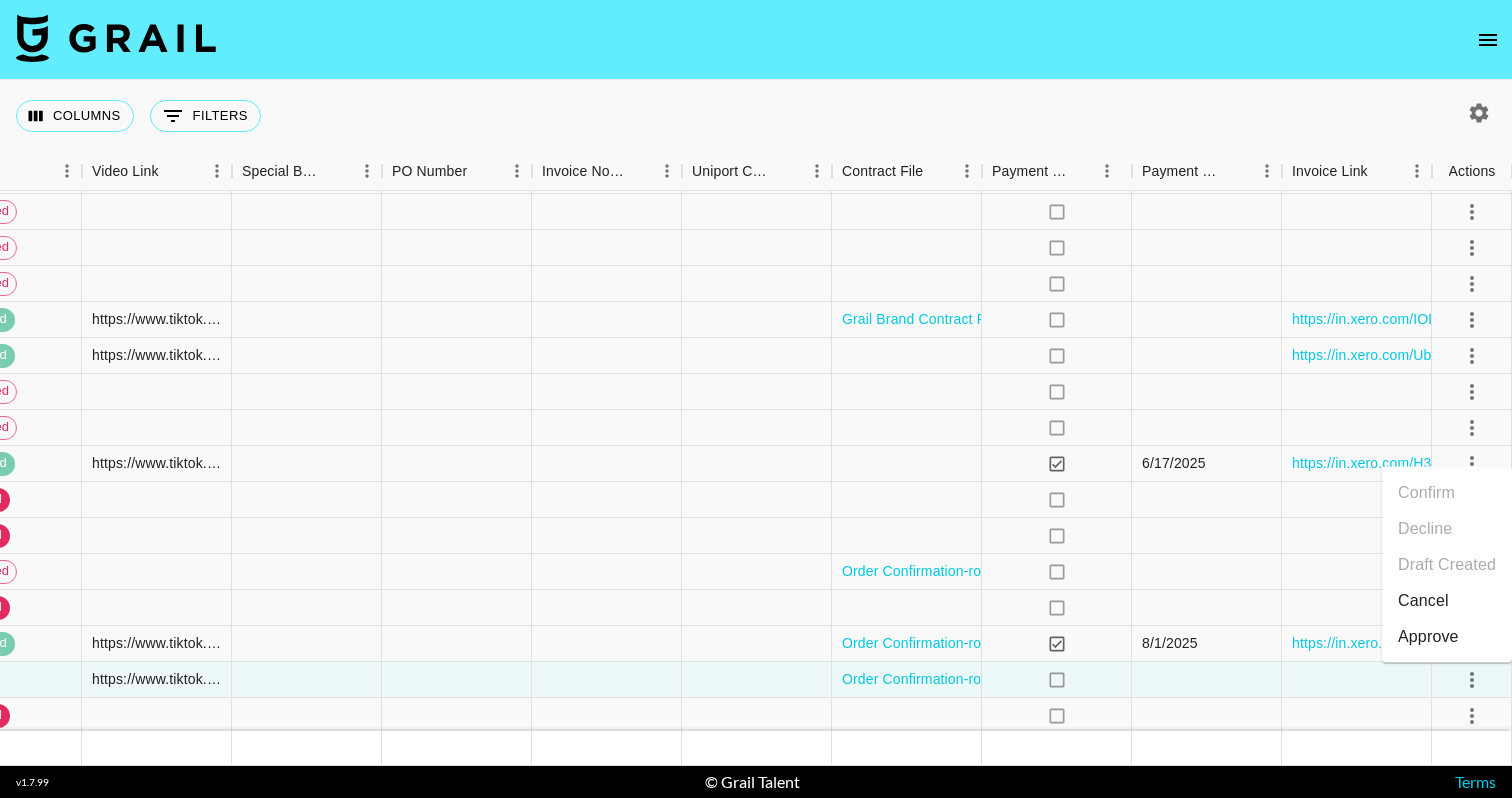 click on "Approve" at bounding box center [1428, 637] 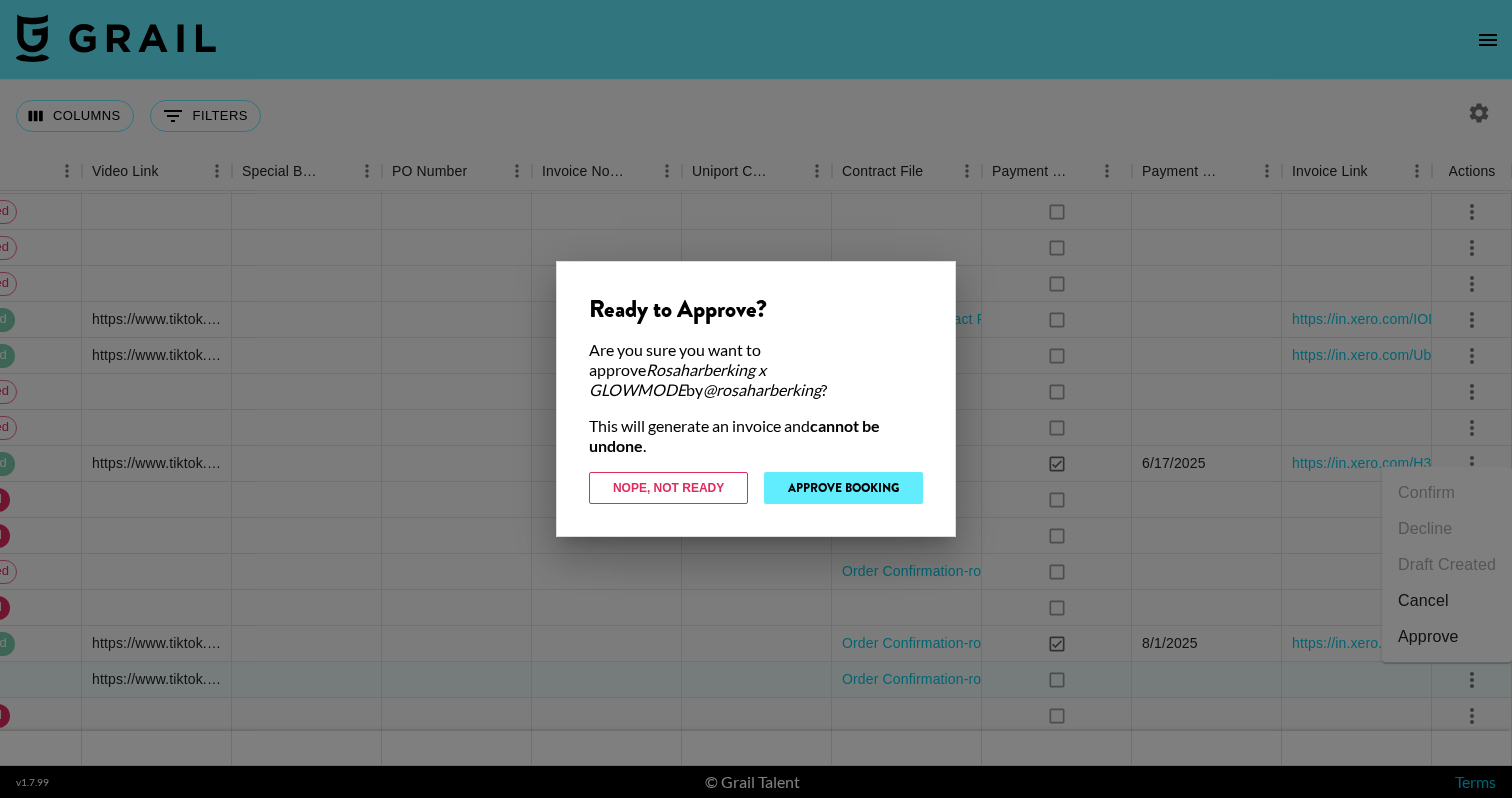 click on "Approve Booking" at bounding box center (843, 488) 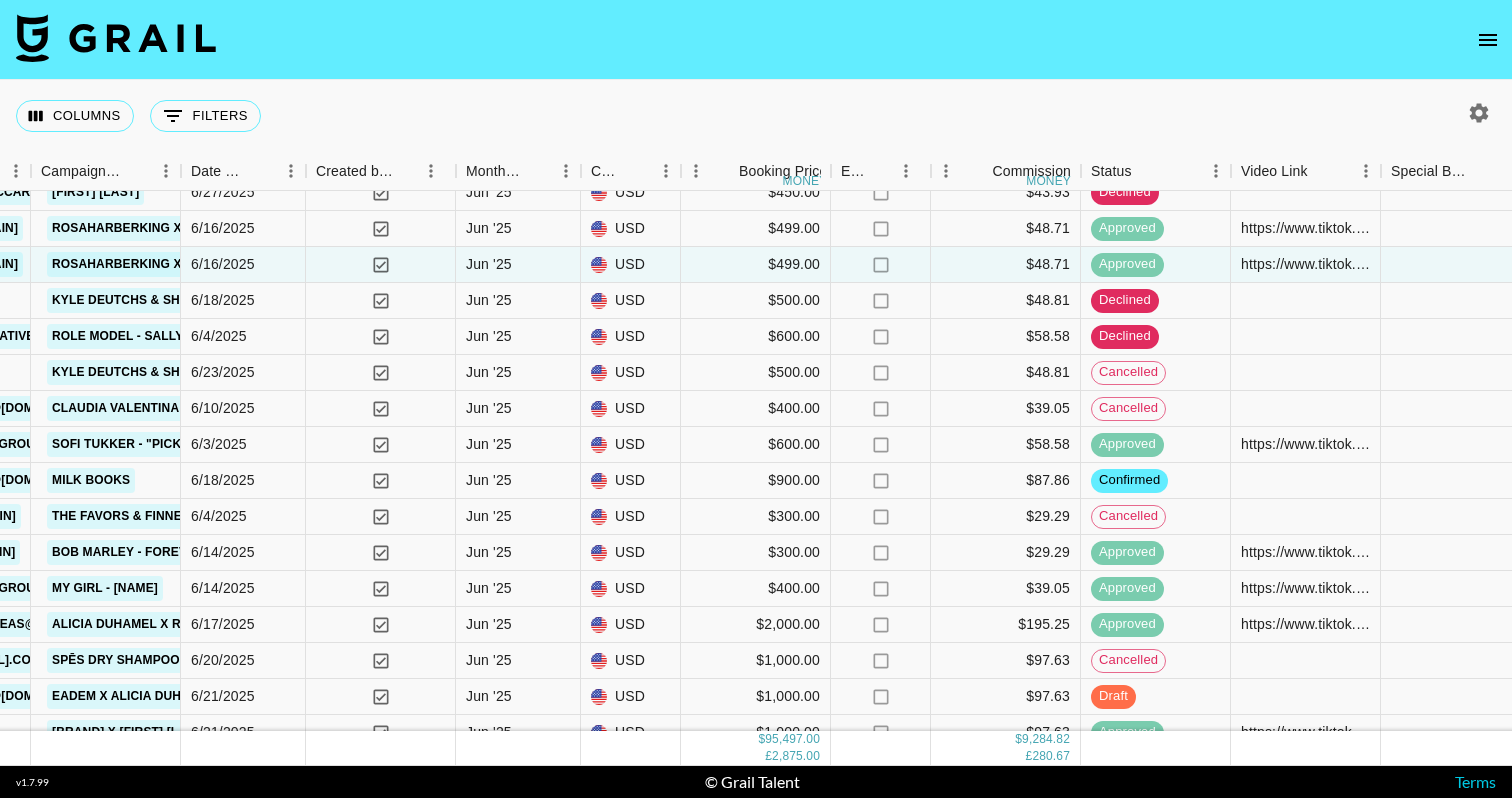 scroll, scrollTop: 3279, scrollLeft: 1184, axis: both 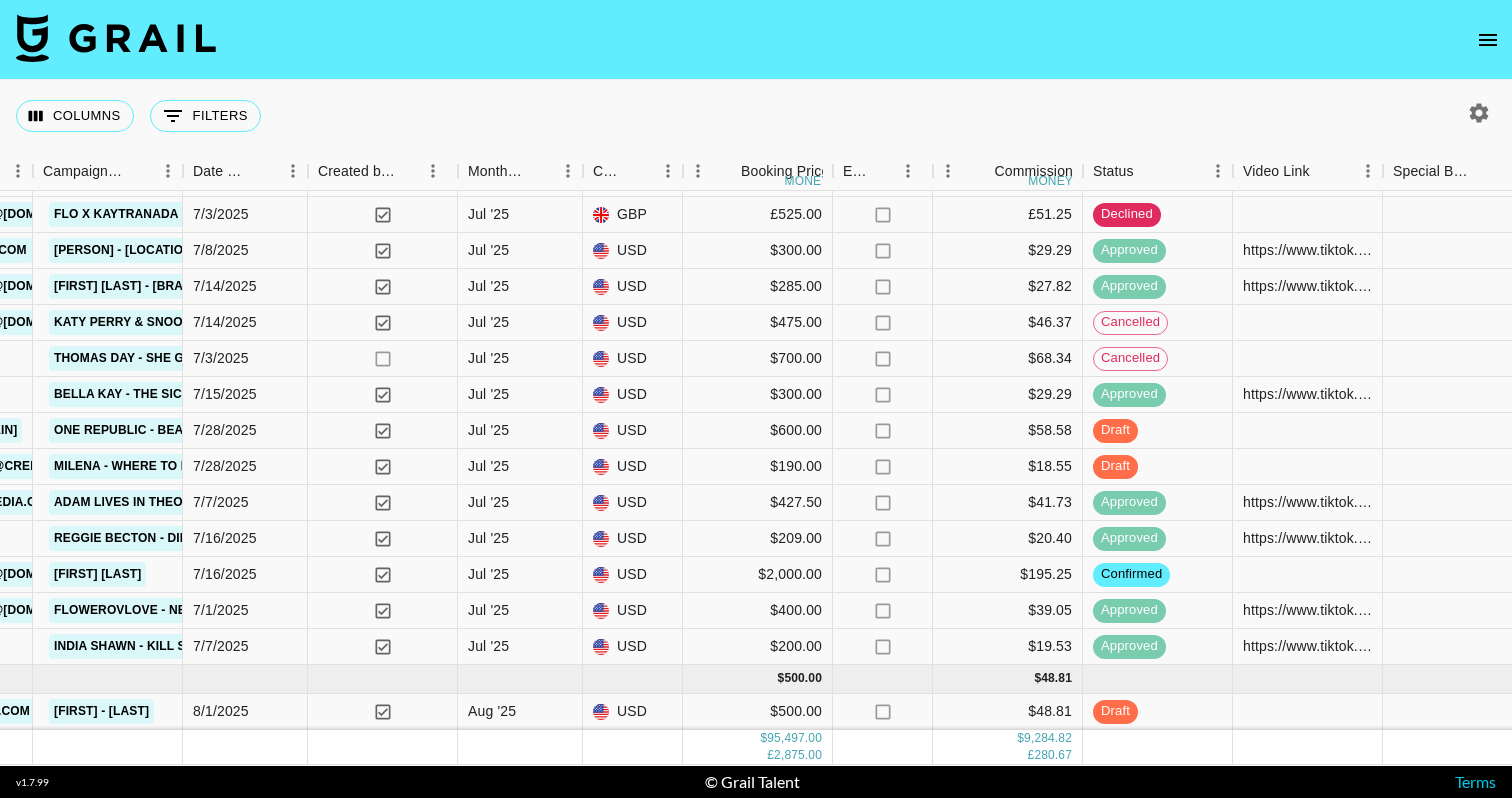 click 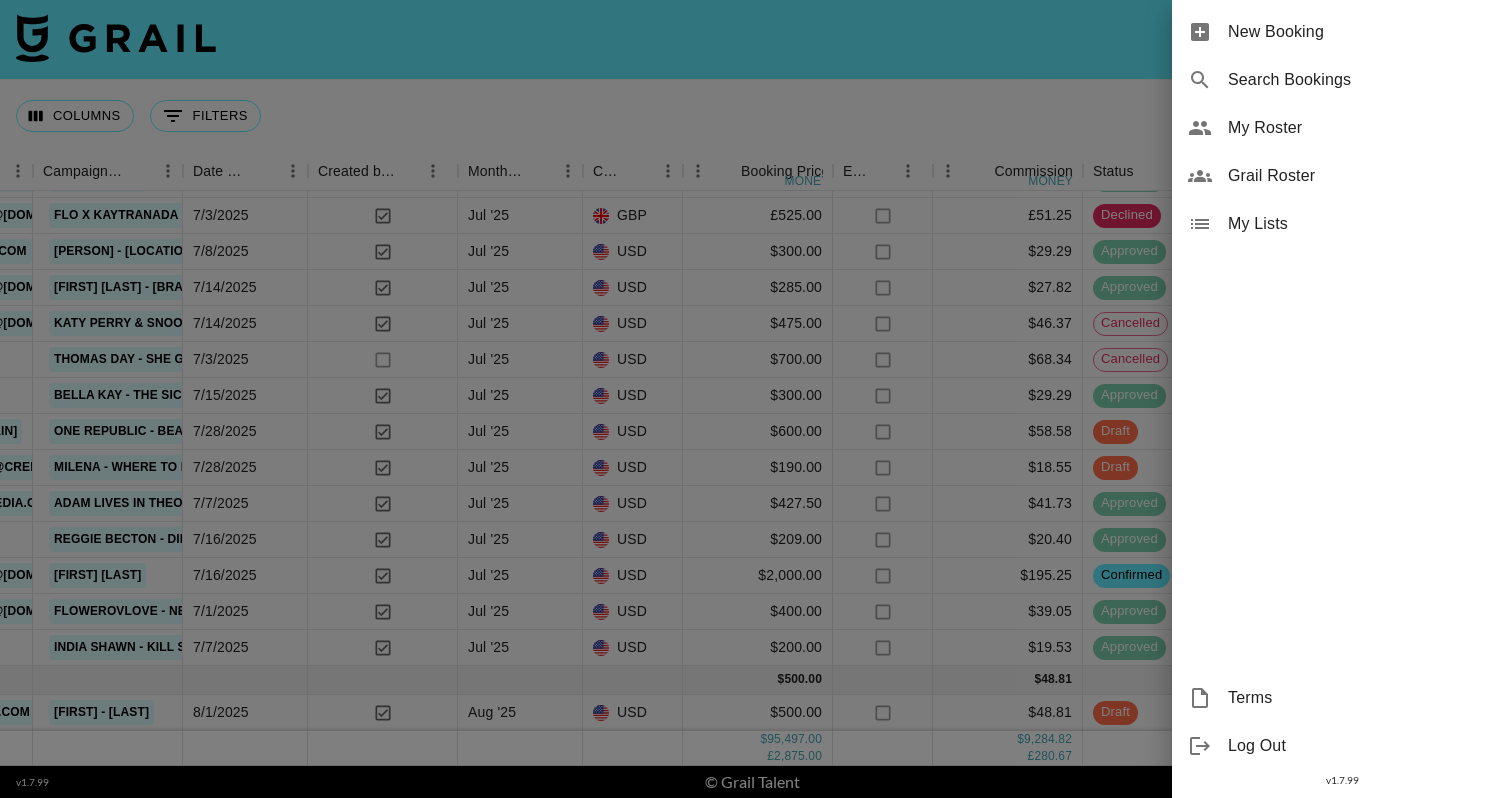 click on "My Roster" at bounding box center [1342, 128] 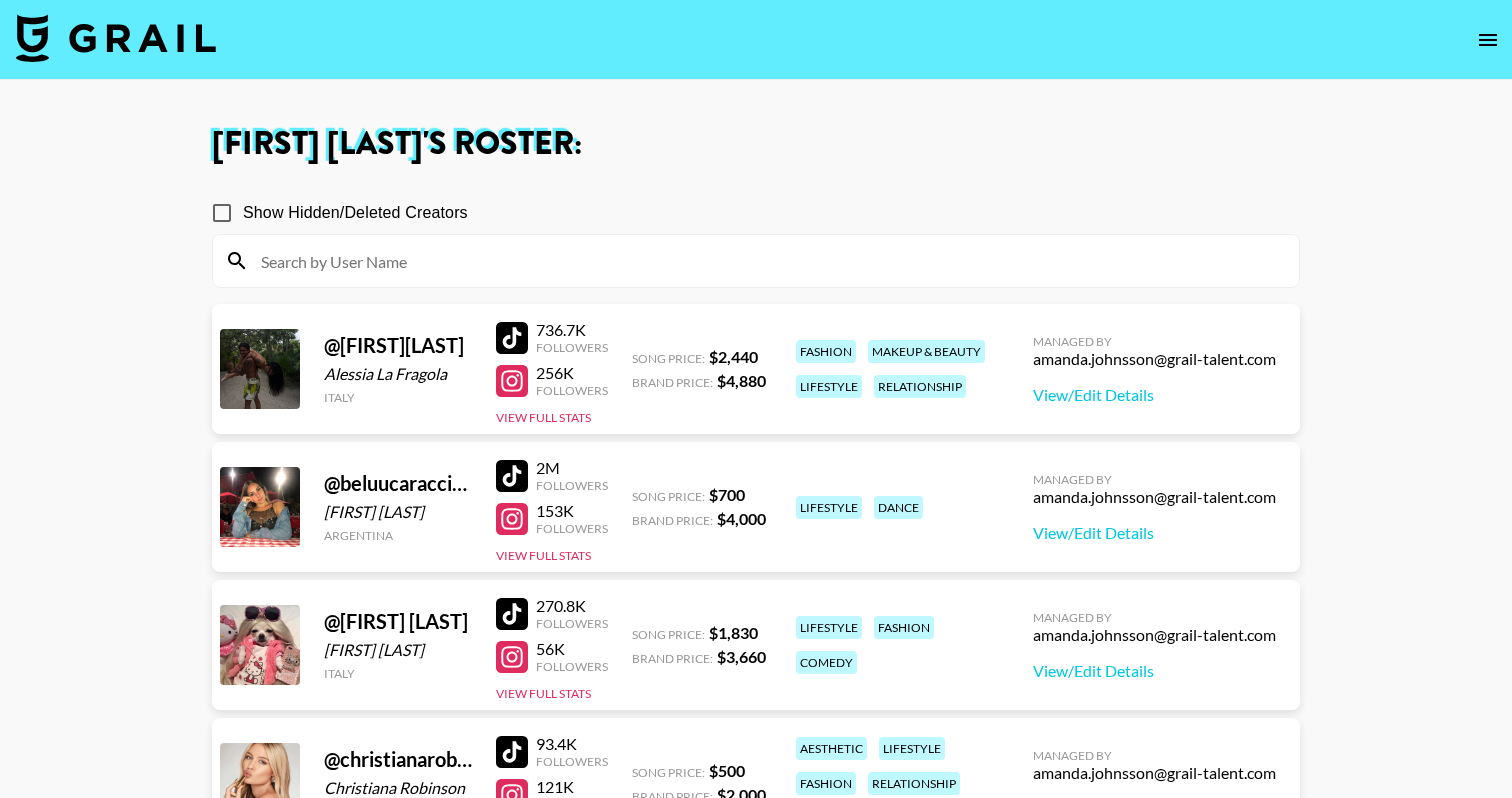 scroll, scrollTop: 0, scrollLeft: 0, axis: both 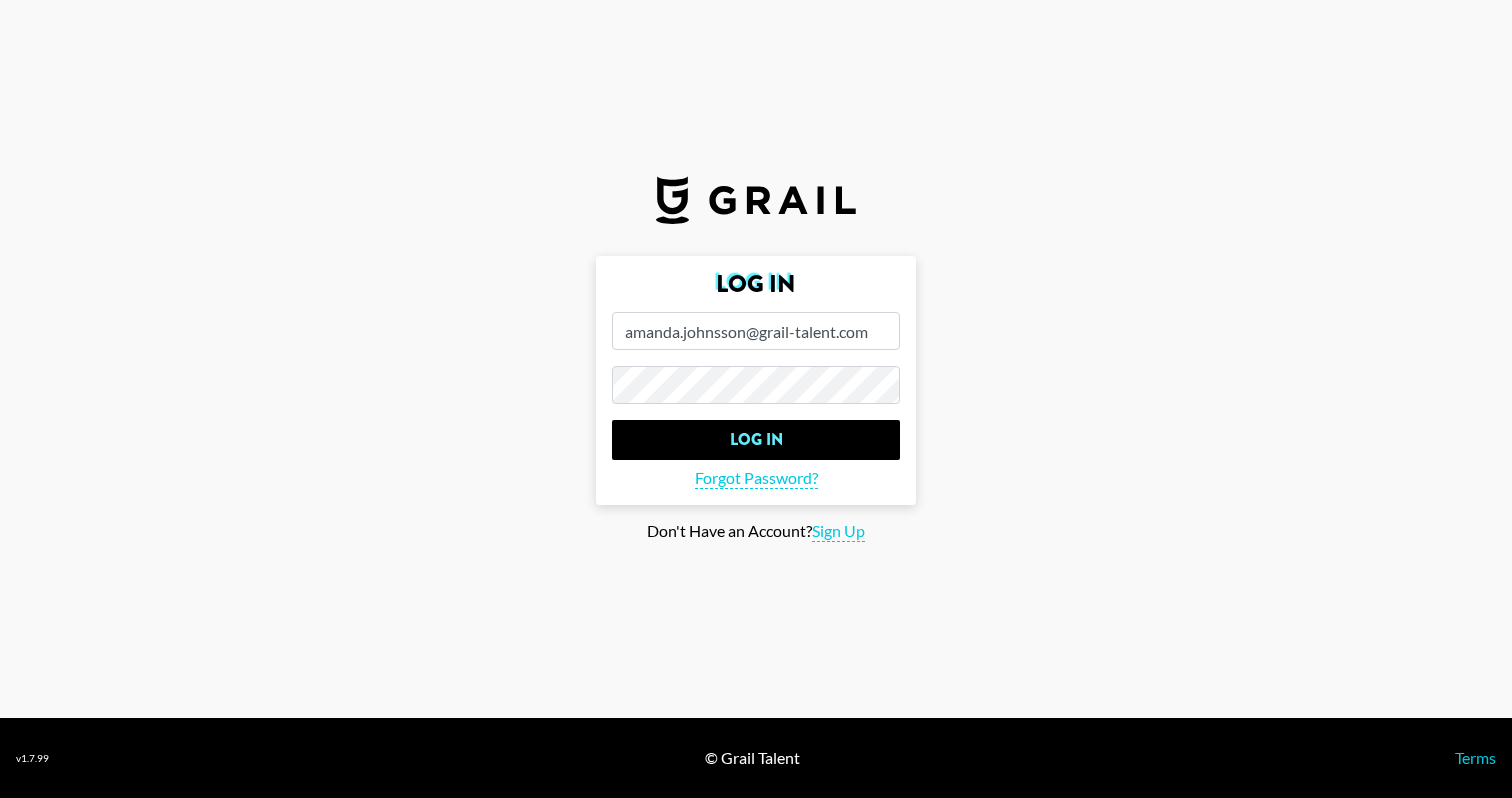 type on "amanda.johnsson@grail-talent.com" 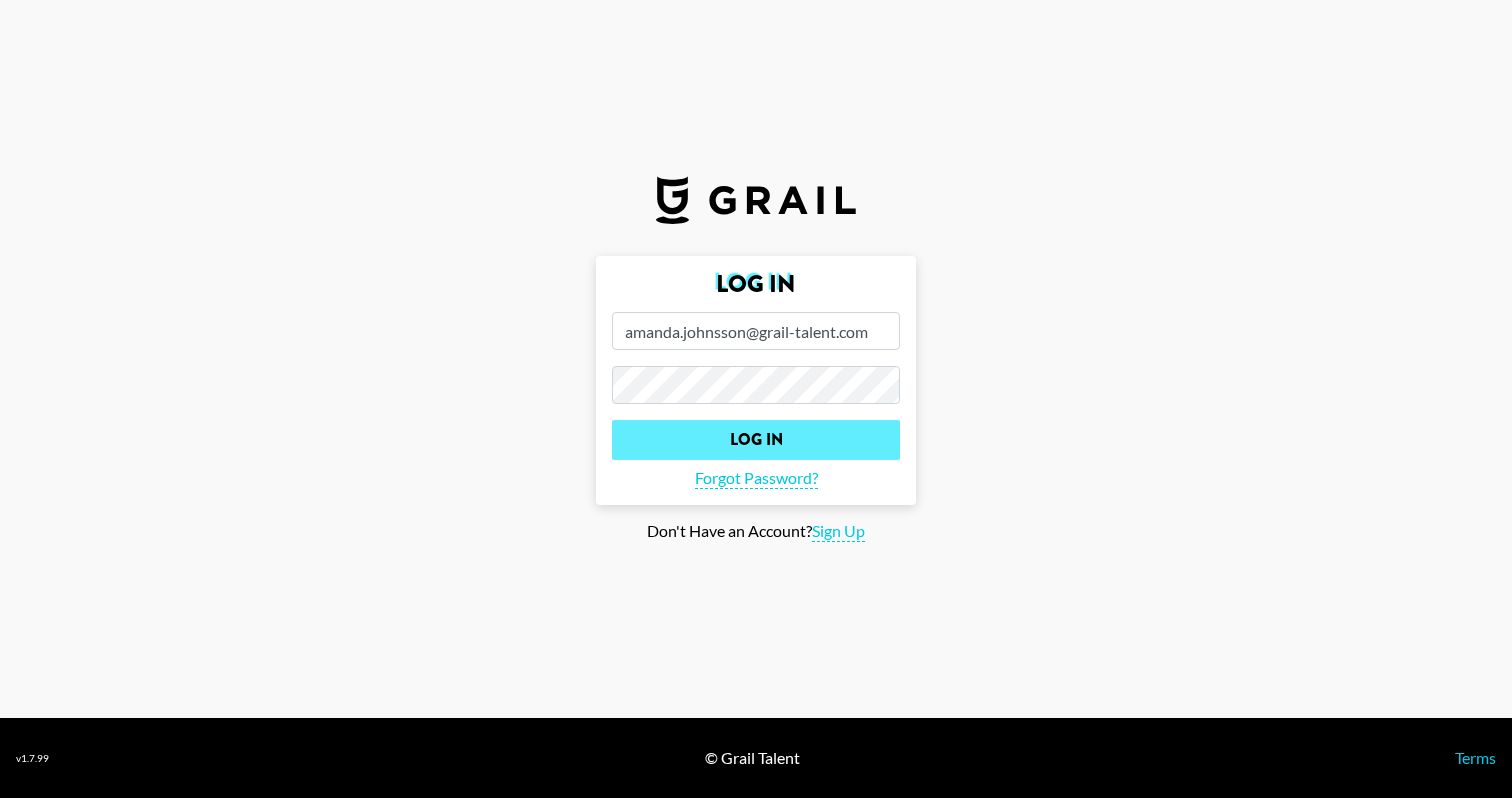 click on "Log In" at bounding box center [756, 440] 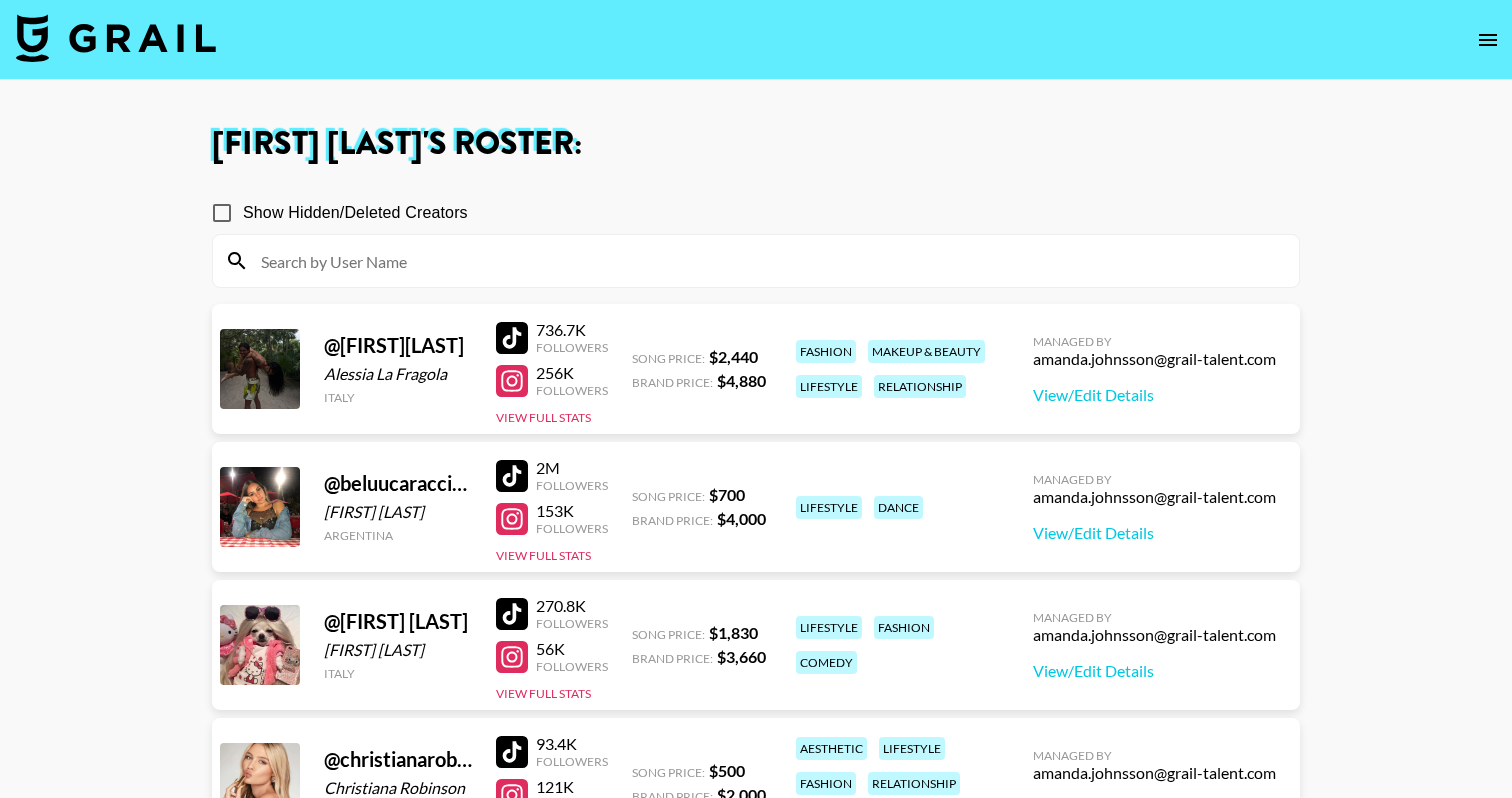 click at bounding box center [116, 38] 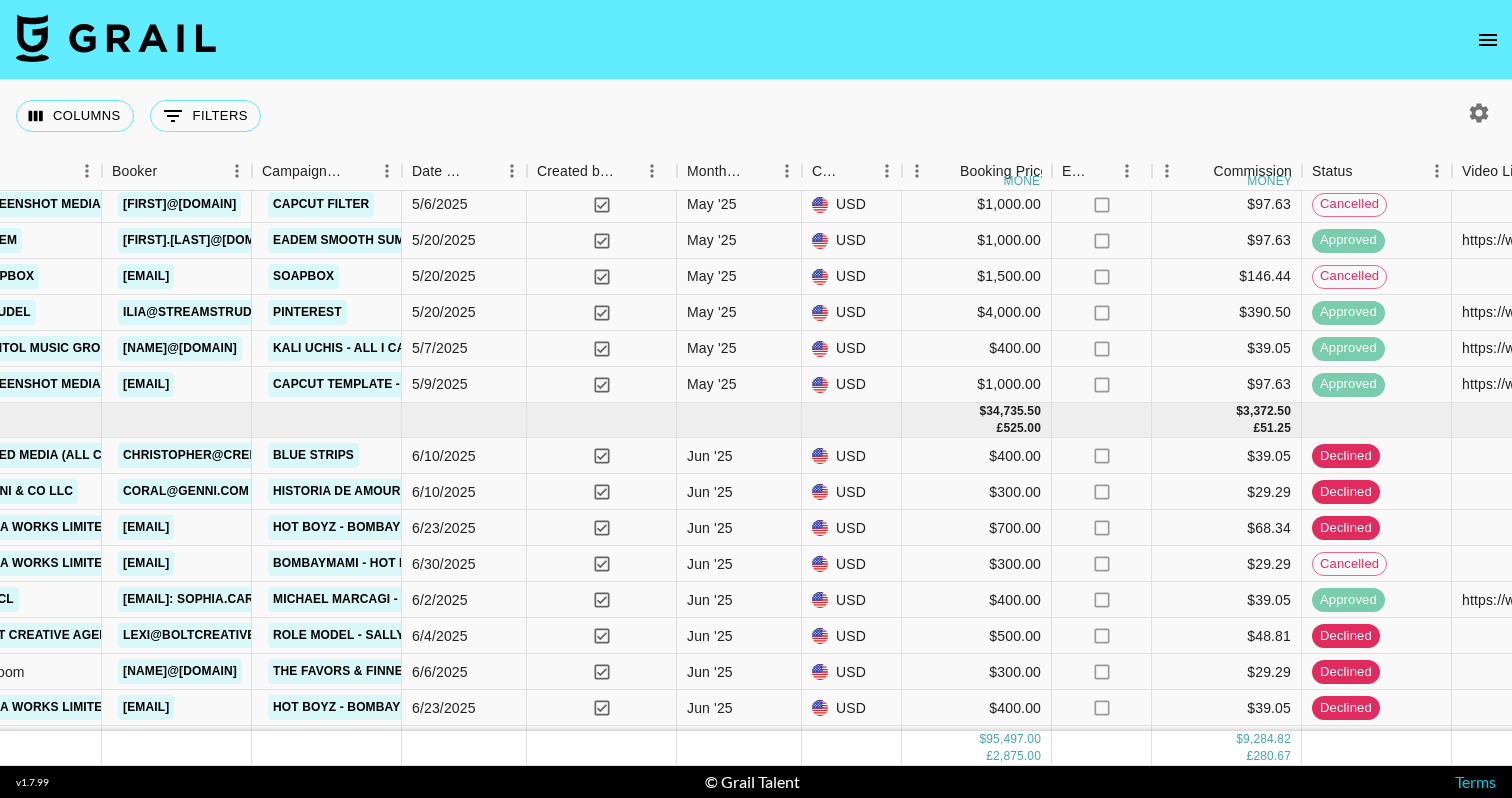 scroll, scrollTop: 1935, scrollLeft: 963, axis: both 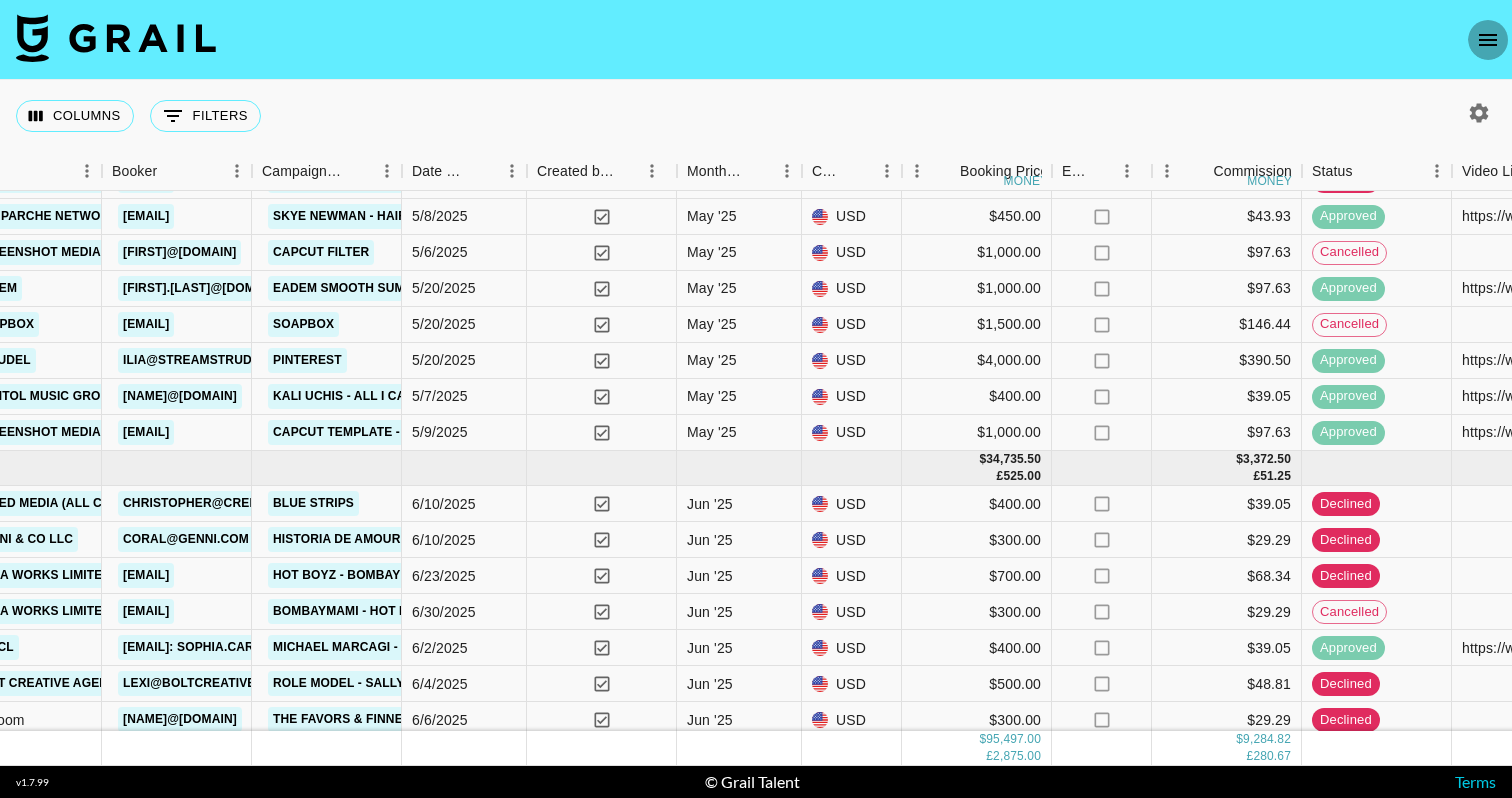 click 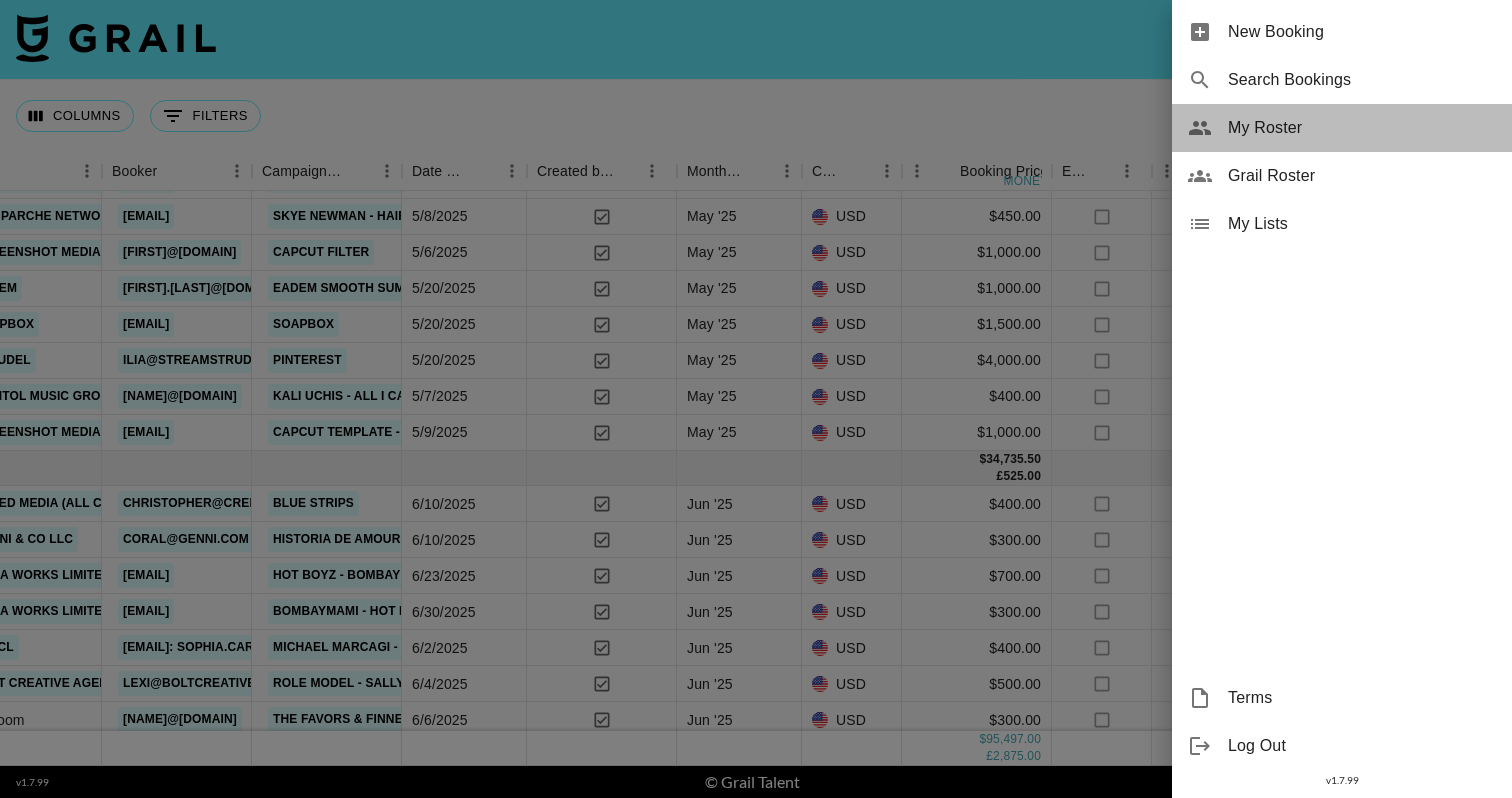 click on "My Roster" at bounding box center [1362, 128] 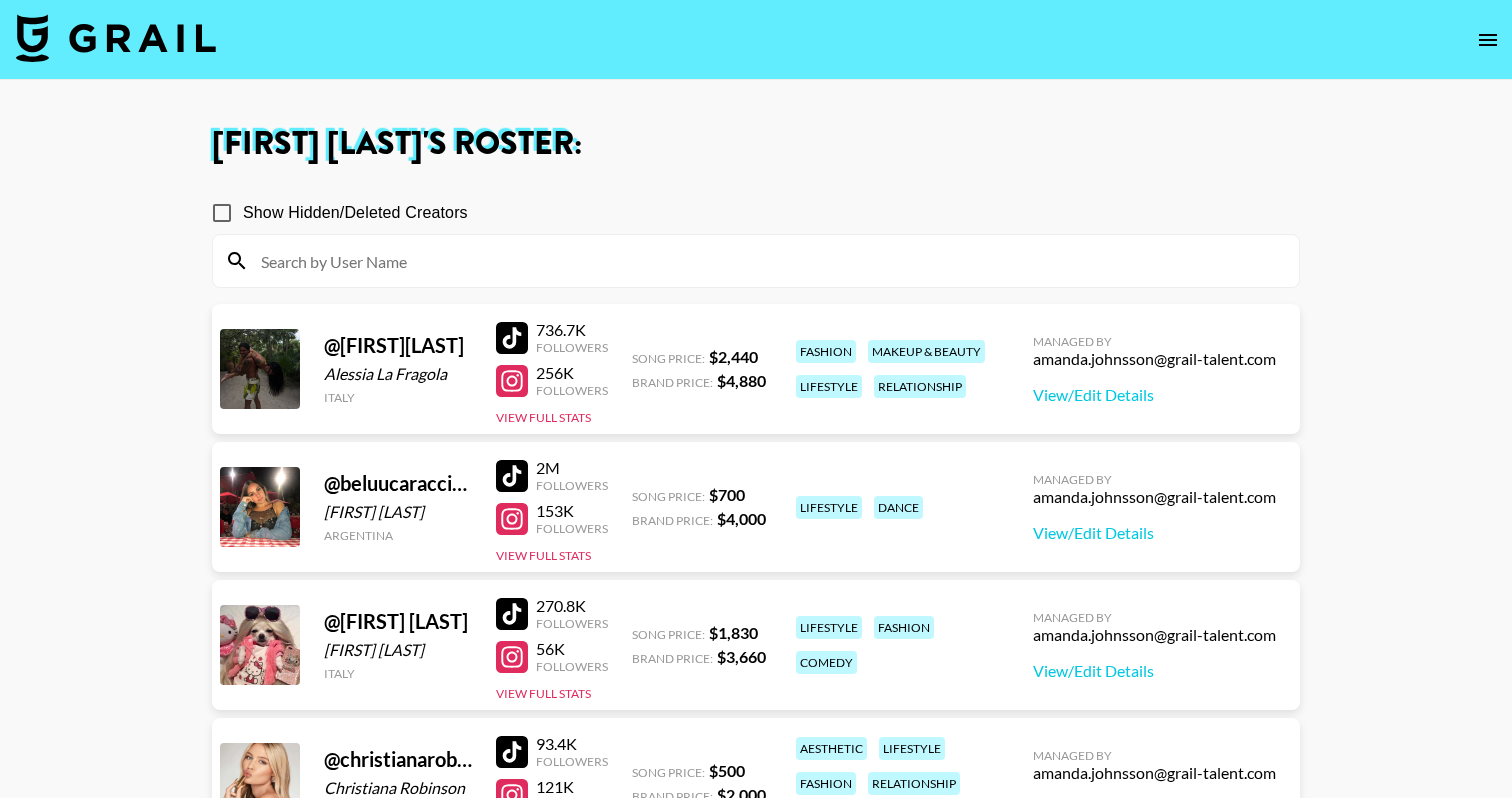 scroll, scrollTop: 0, scrollLeft: 0, axis: both 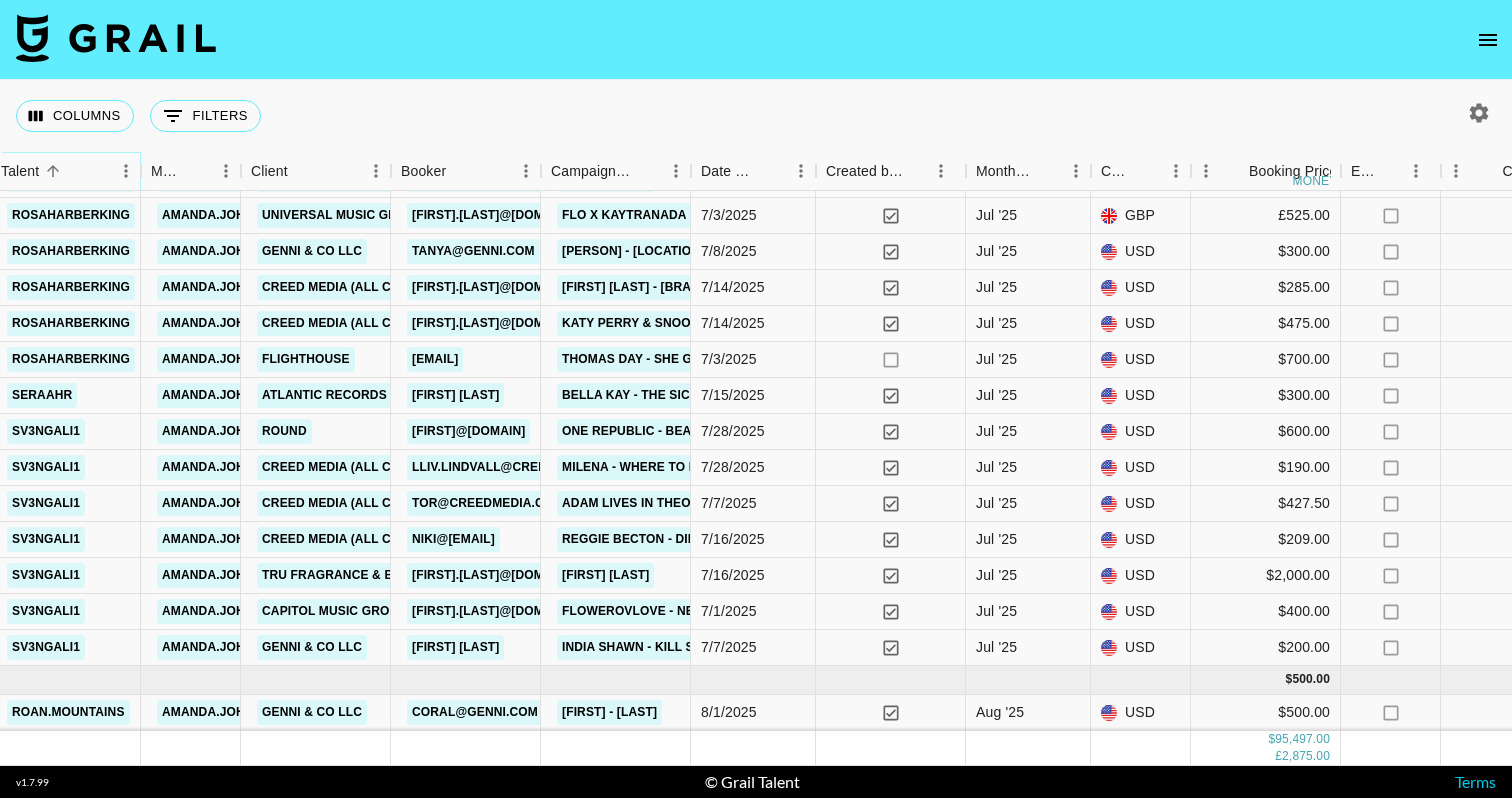 click 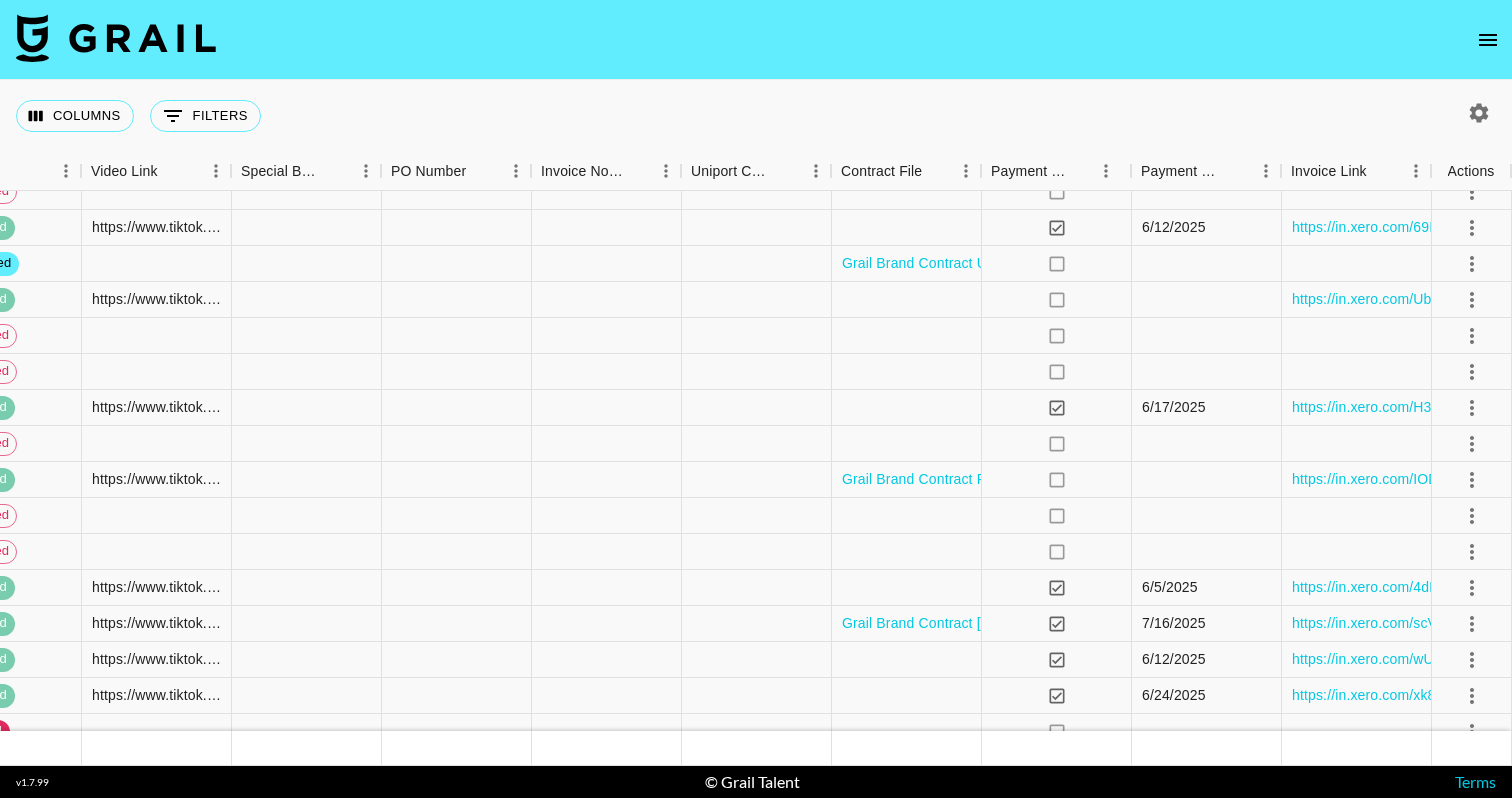 scroll, scrollTop: 3075, scrollLeft: 2333, axis: both 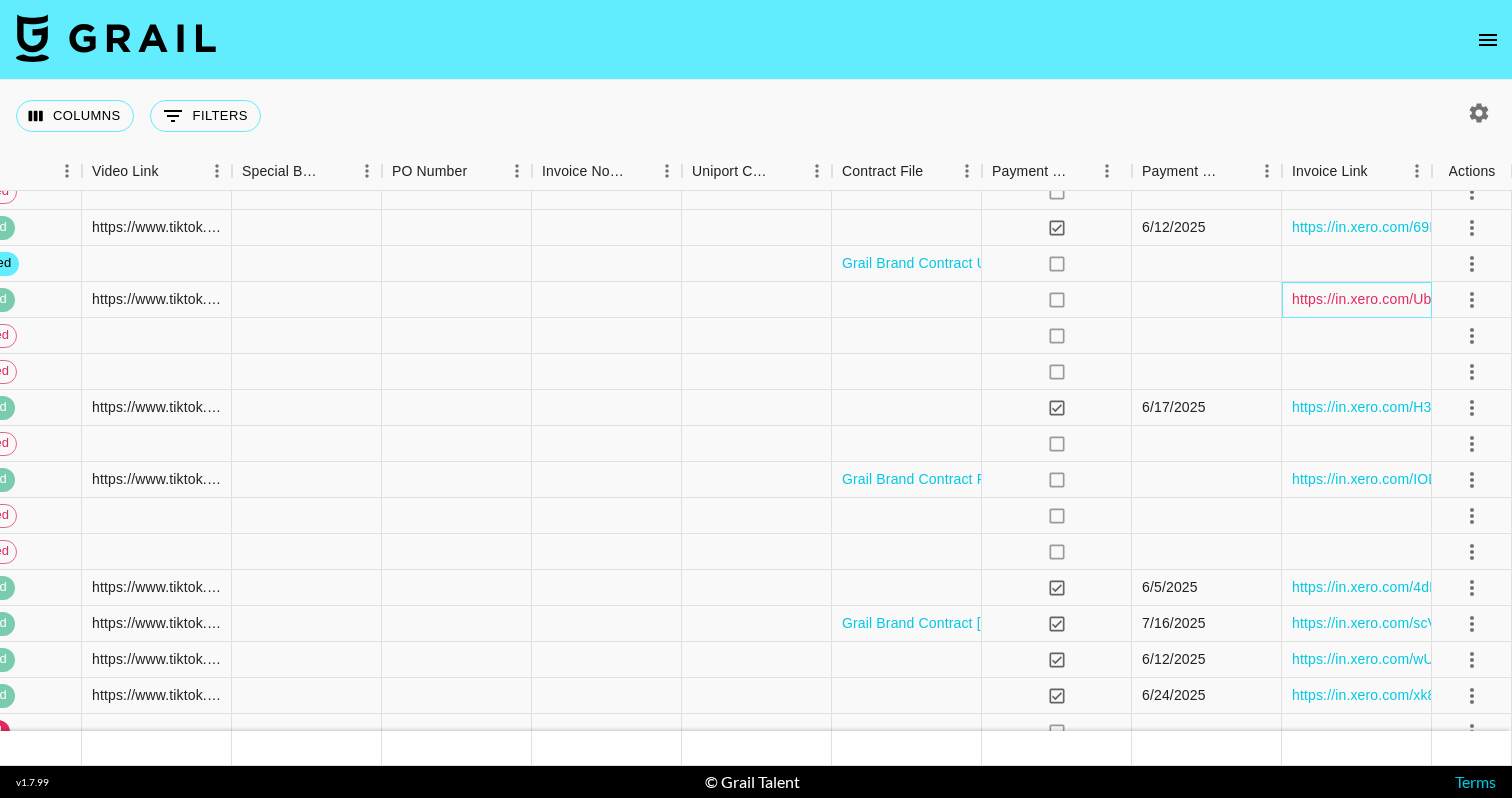 click on "https://in.xero.com/UbXSEK6V8vWLjjFvhO5T1ZPG9l0PrHW7wiUJpVtD" at bounding box center [1519, 299] 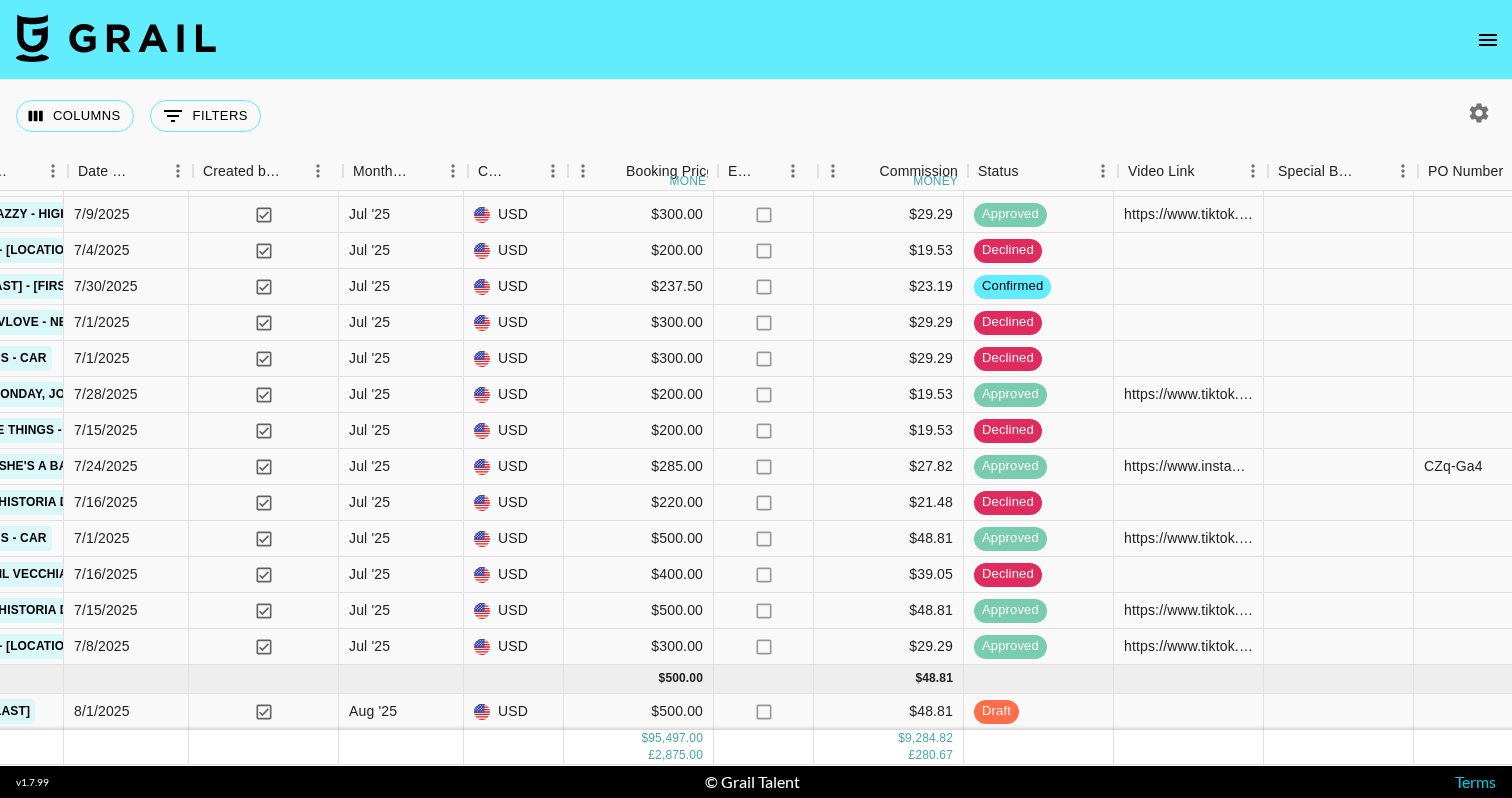 scroll, scrollTop: 5103, scrollLeft: 1297, axis: both 